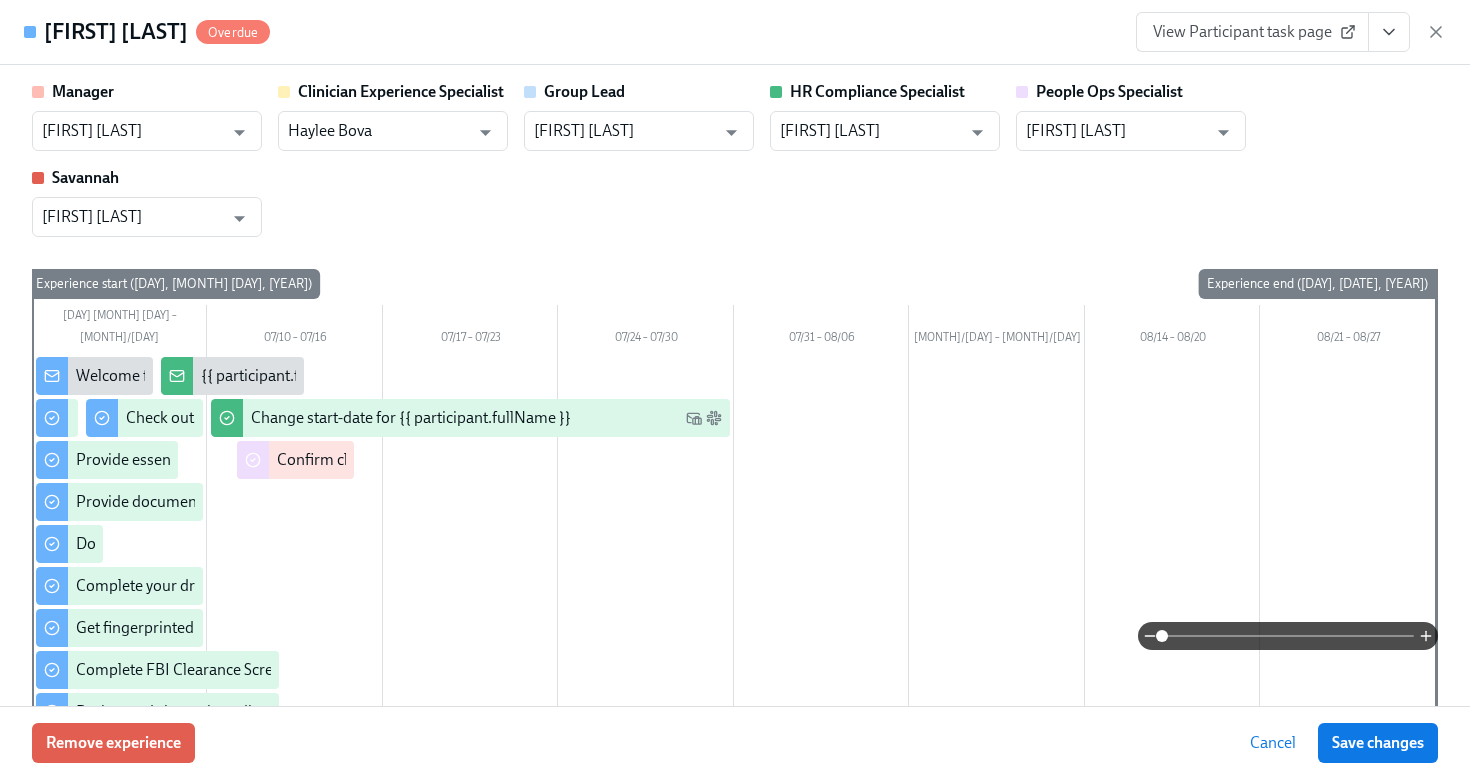 scroll, scrollTop: 383, scrollLeft: 0, axis: vertical 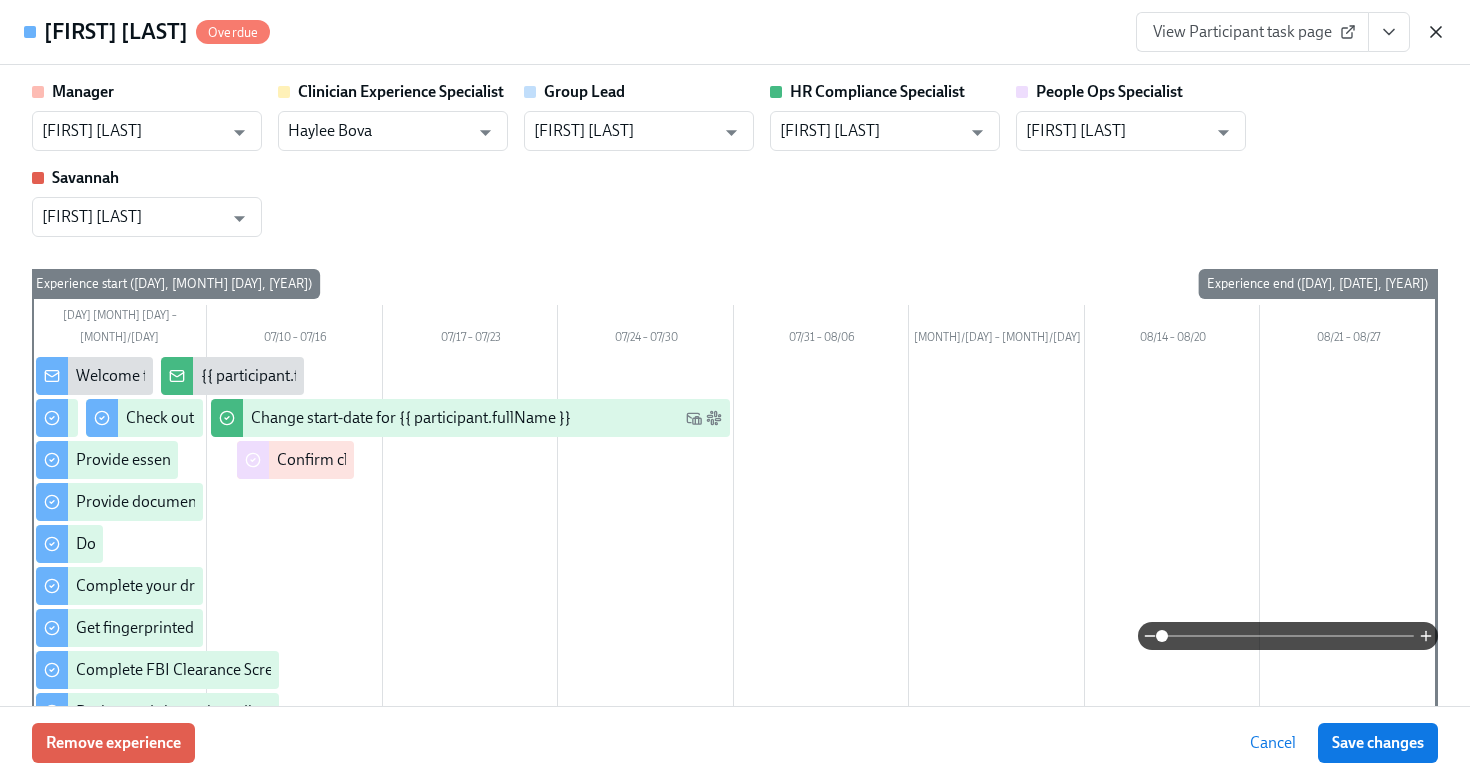 click 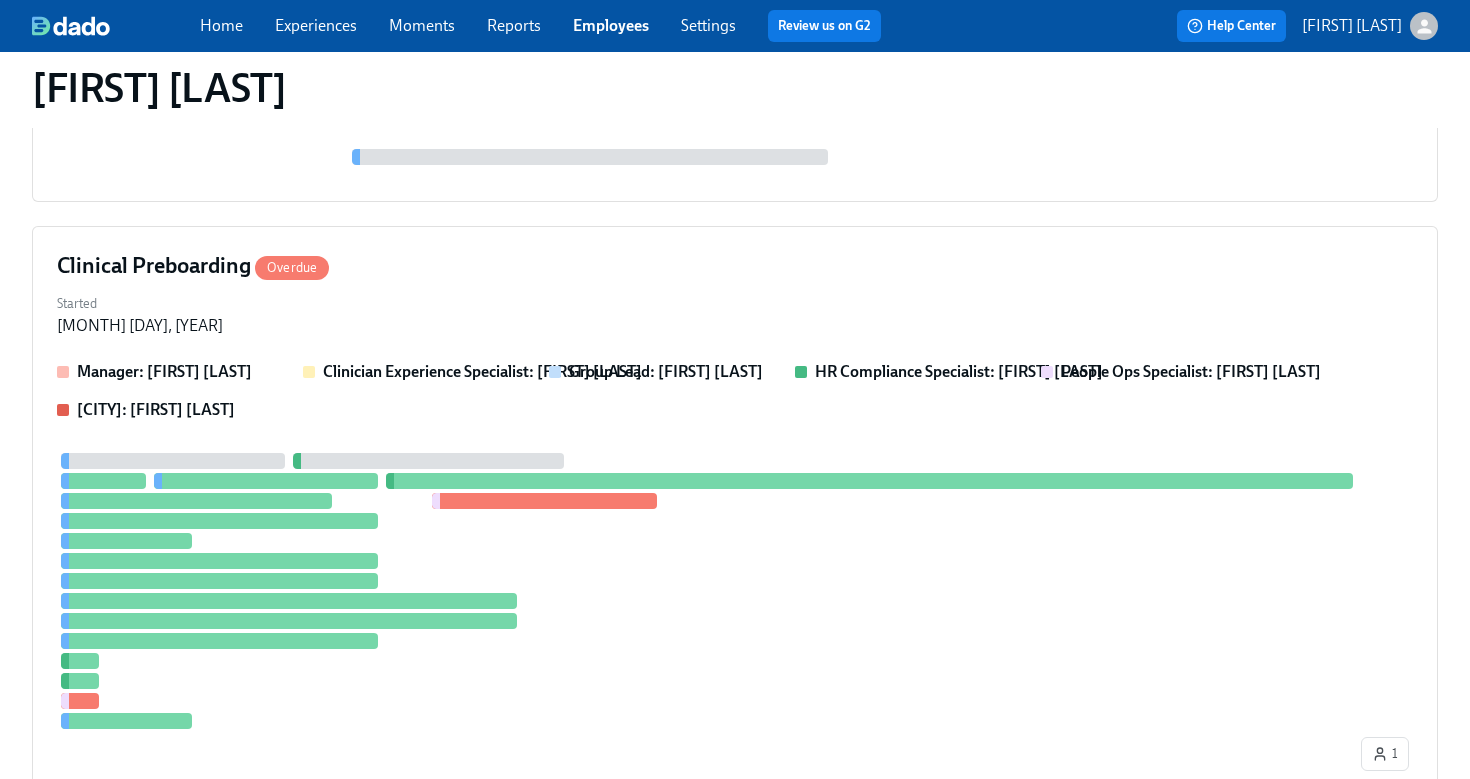 click on "Employees" at bounding box center (611, 25) 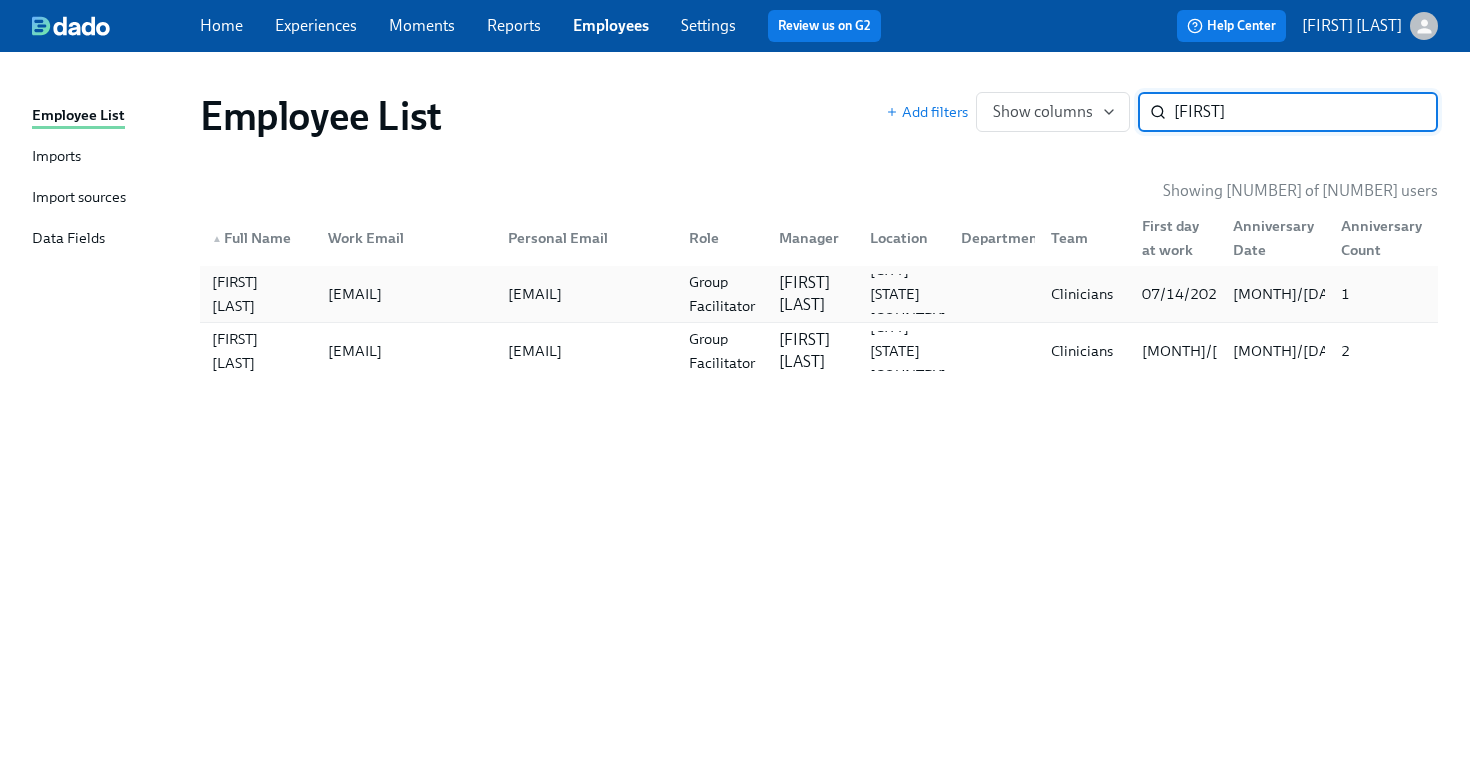 type on "[FIRST]" 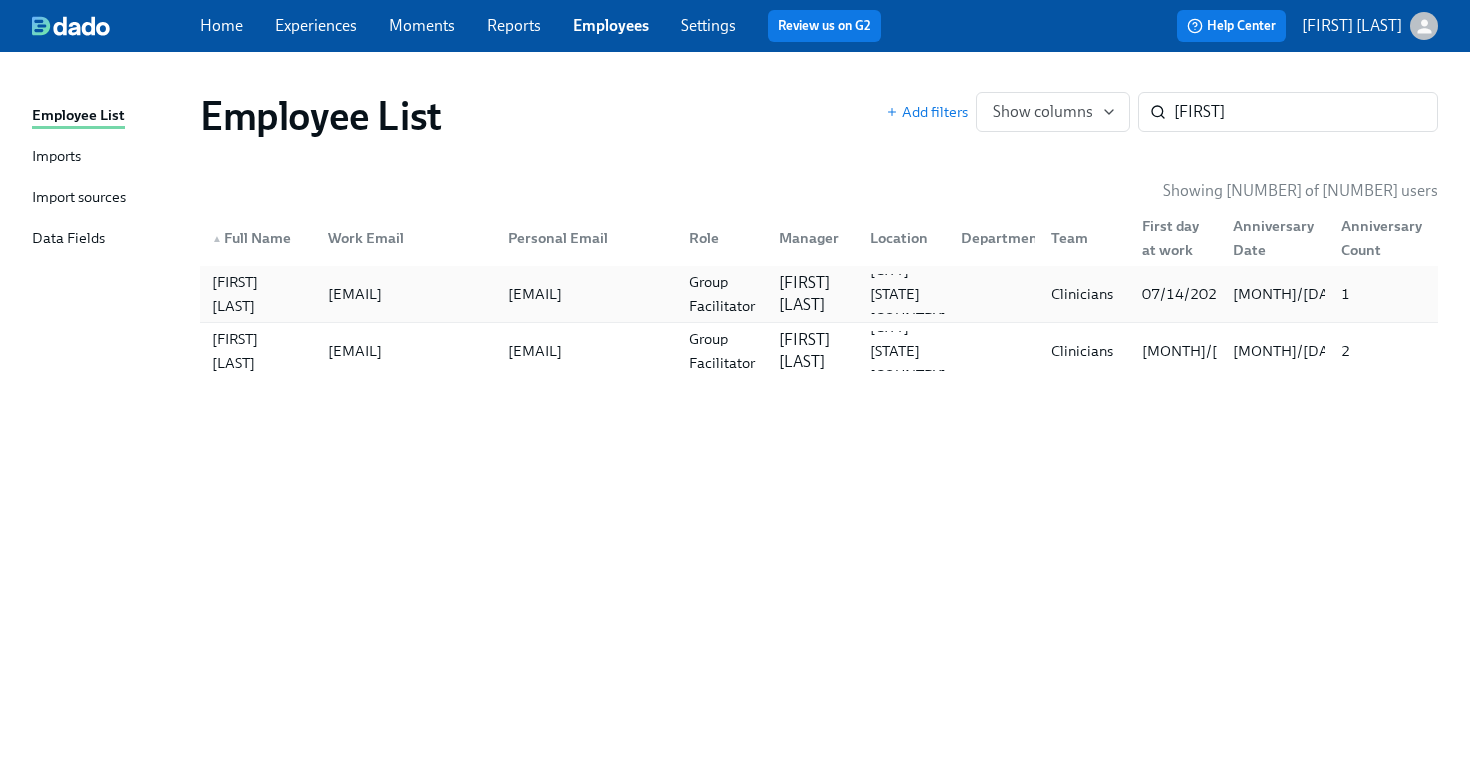 click on "[EMAIL]" at bounding box center [535, 294] 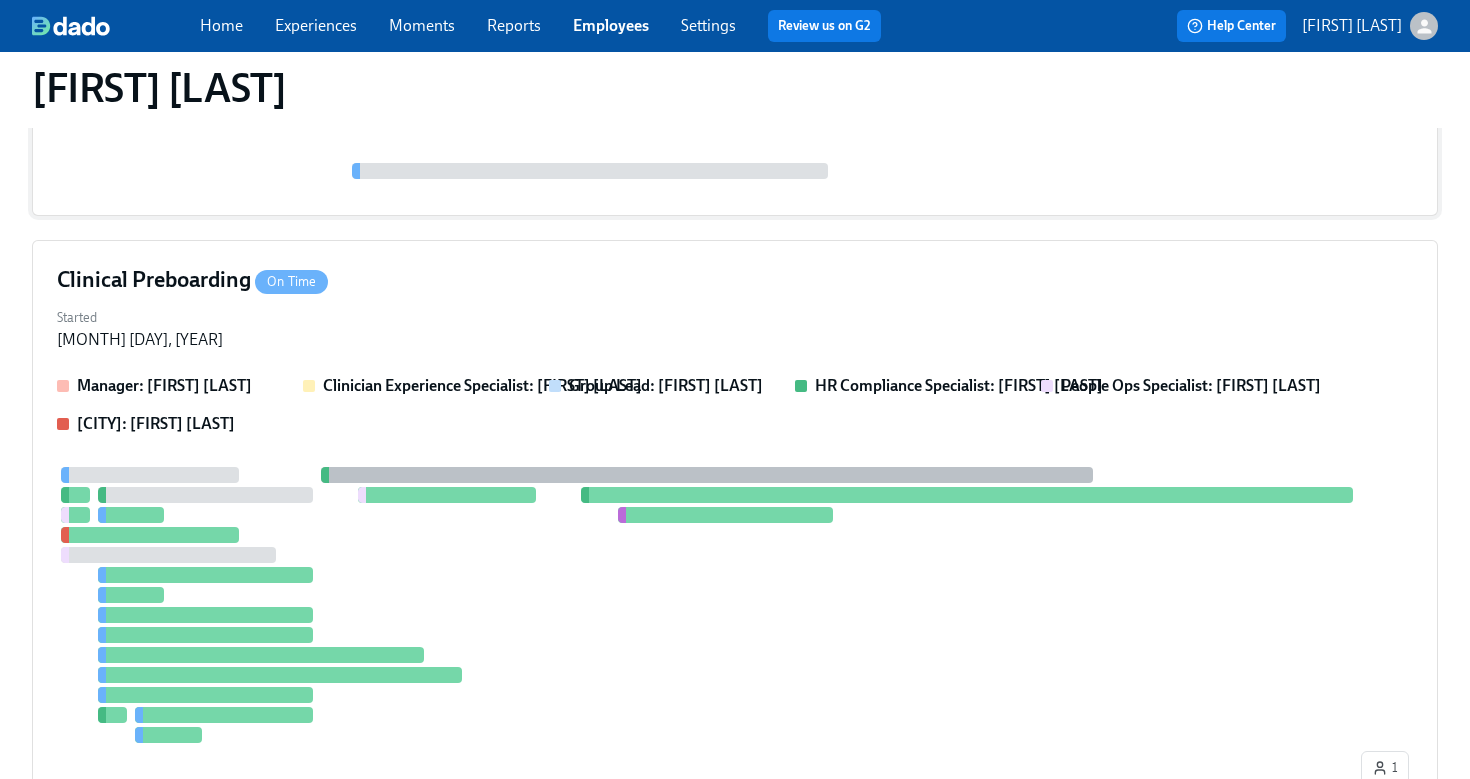 scroll, scrollTop: 445, scrollLeft: 0, axis: vertical 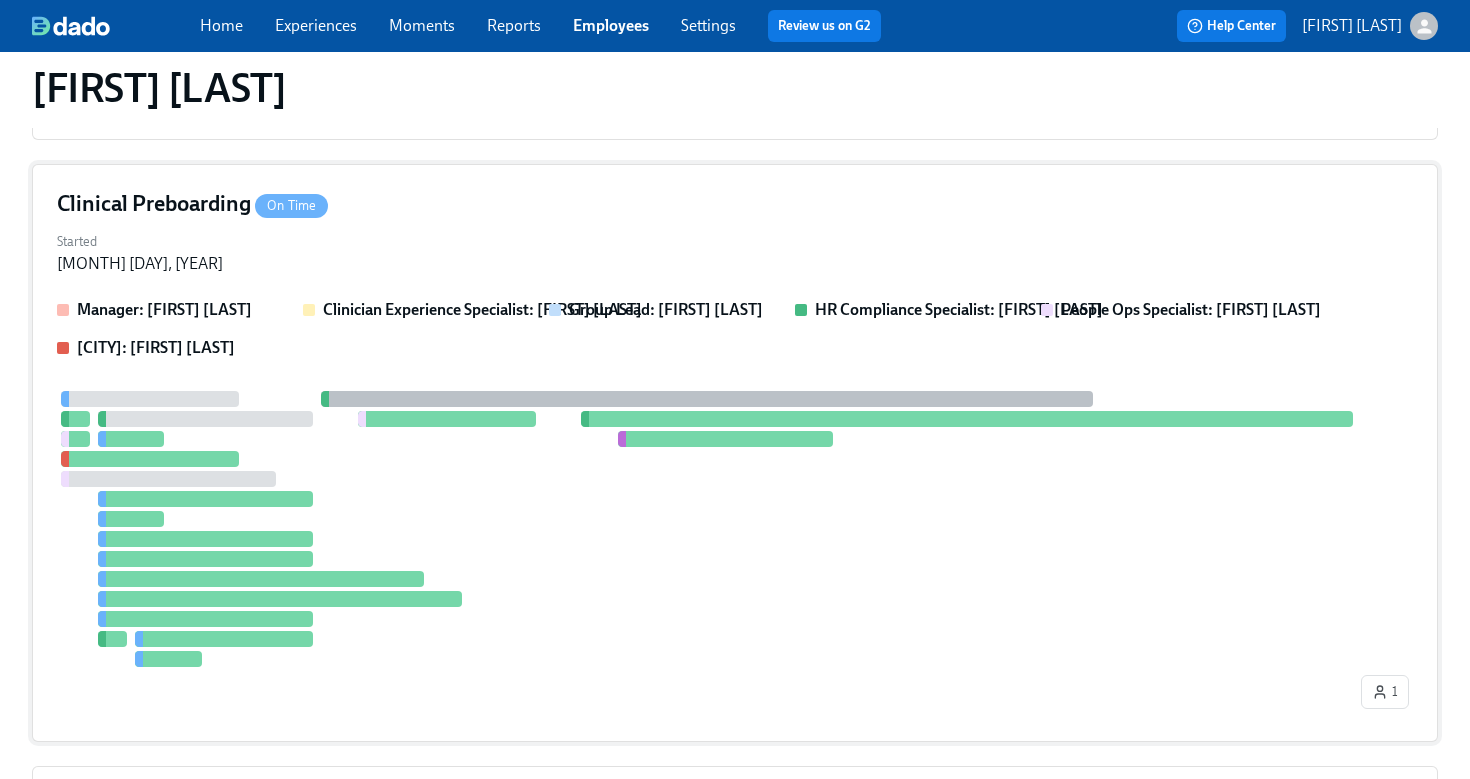 click on "Started [MONTH] [DAY], [YEAR]" at bounding box center (735, 251) 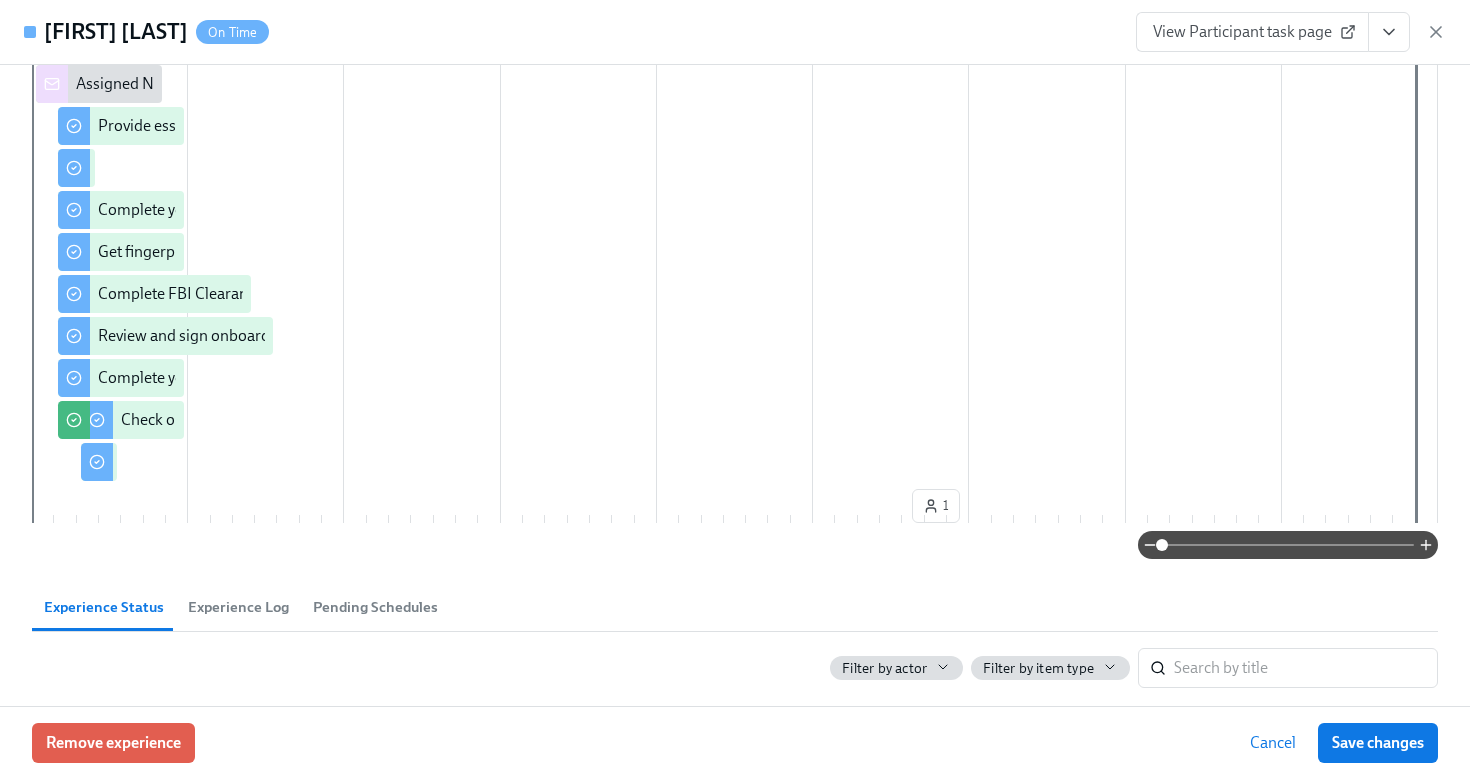 scroll, scrollTop: 730, scrollLeft: 0, axis: vertical 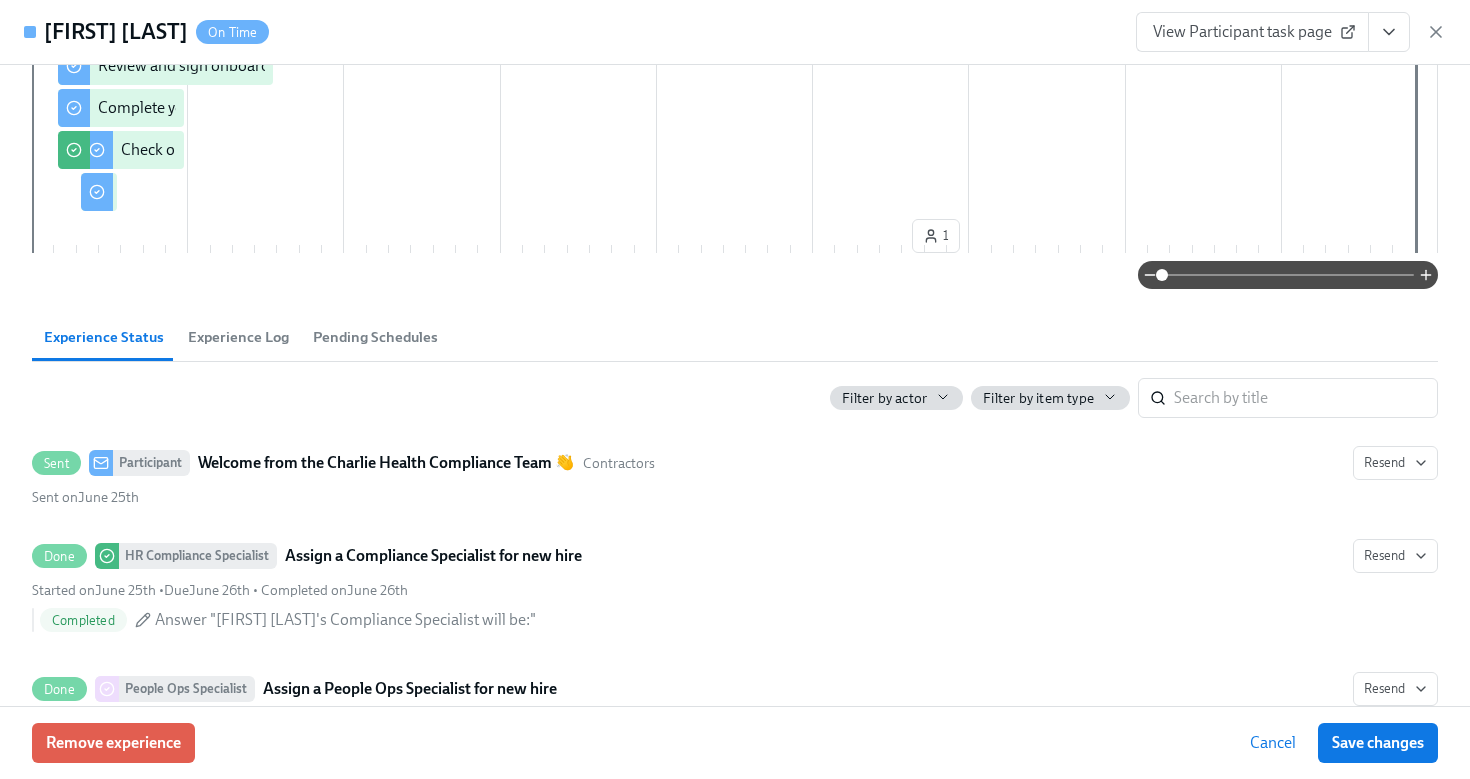 click 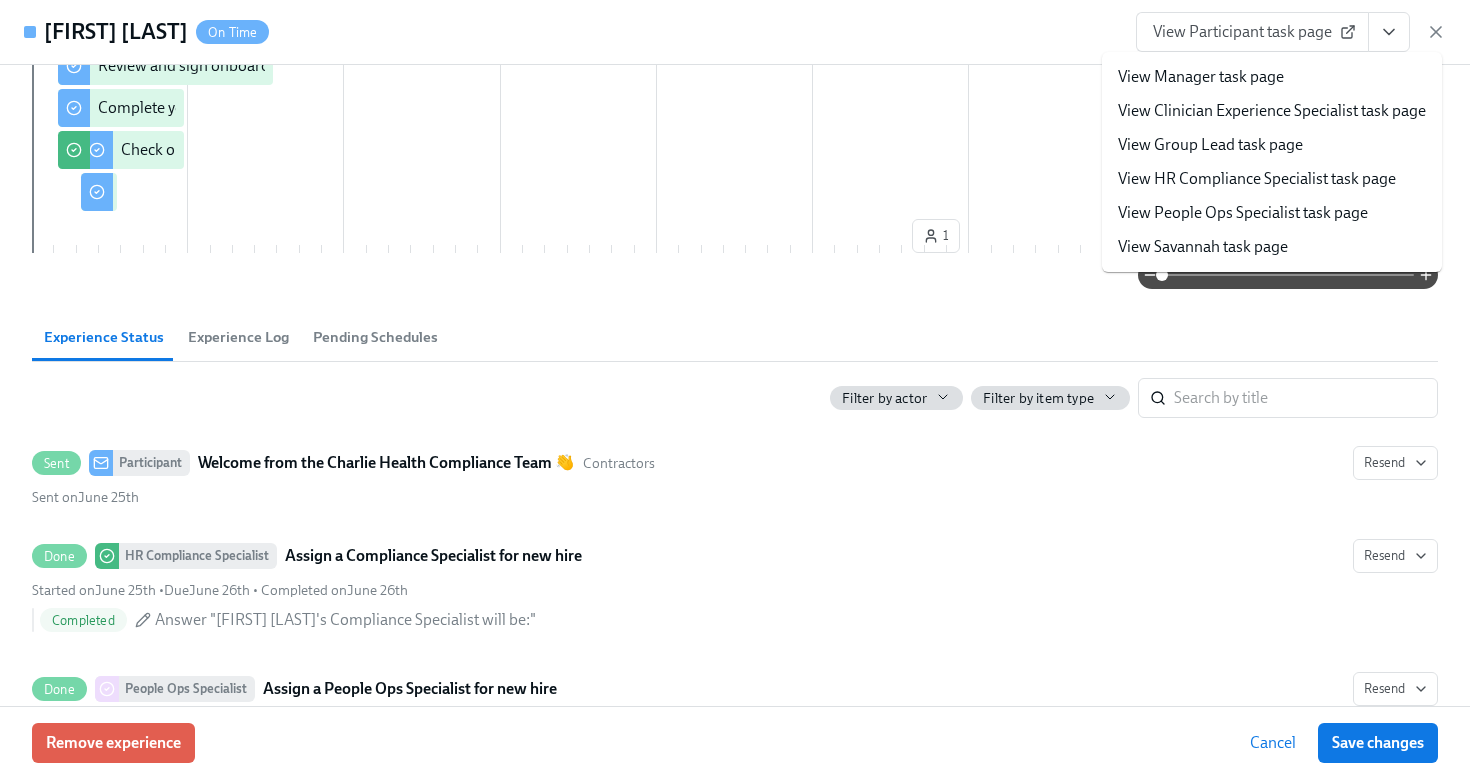 click on "View HR Compliance Specialist task page" at bounding box center [1257, 179] 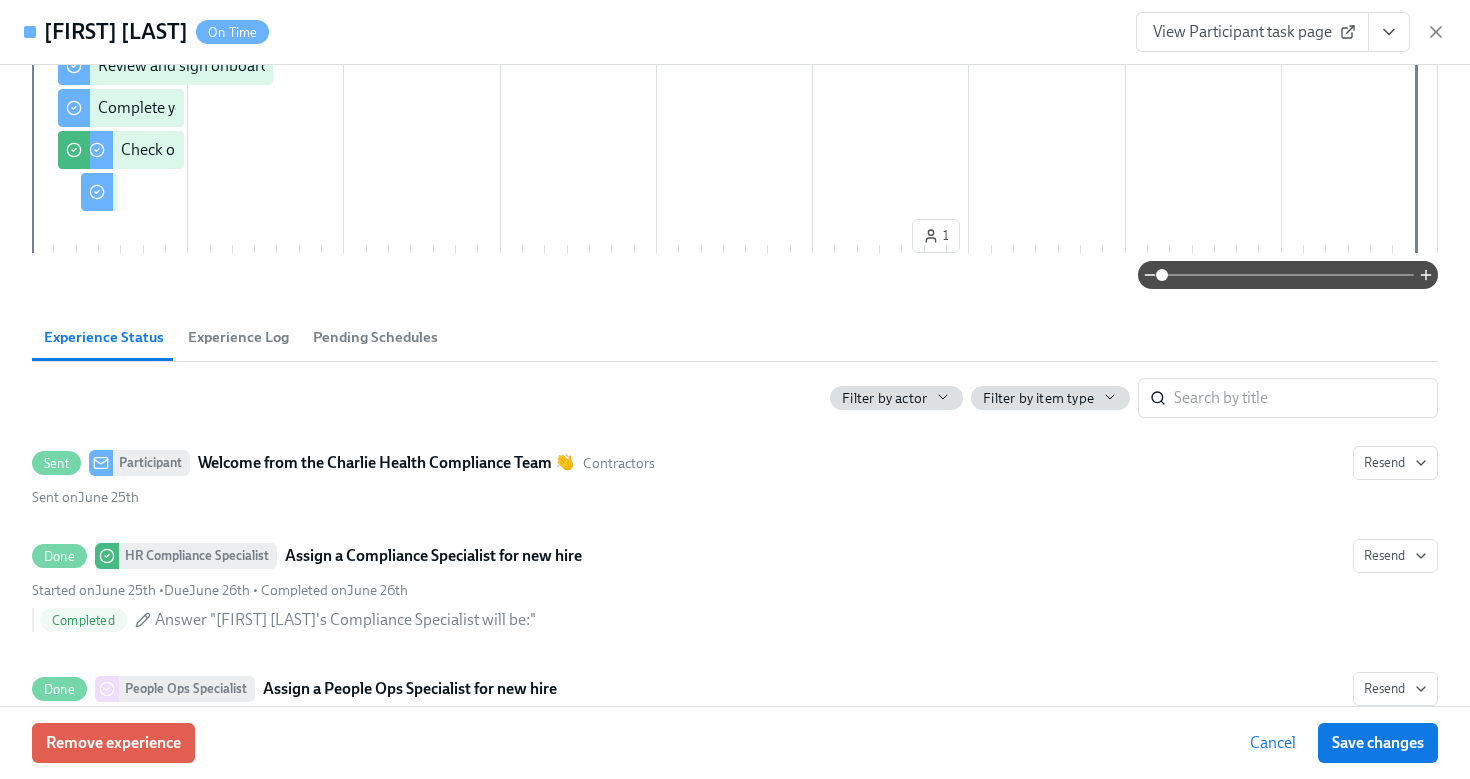 click 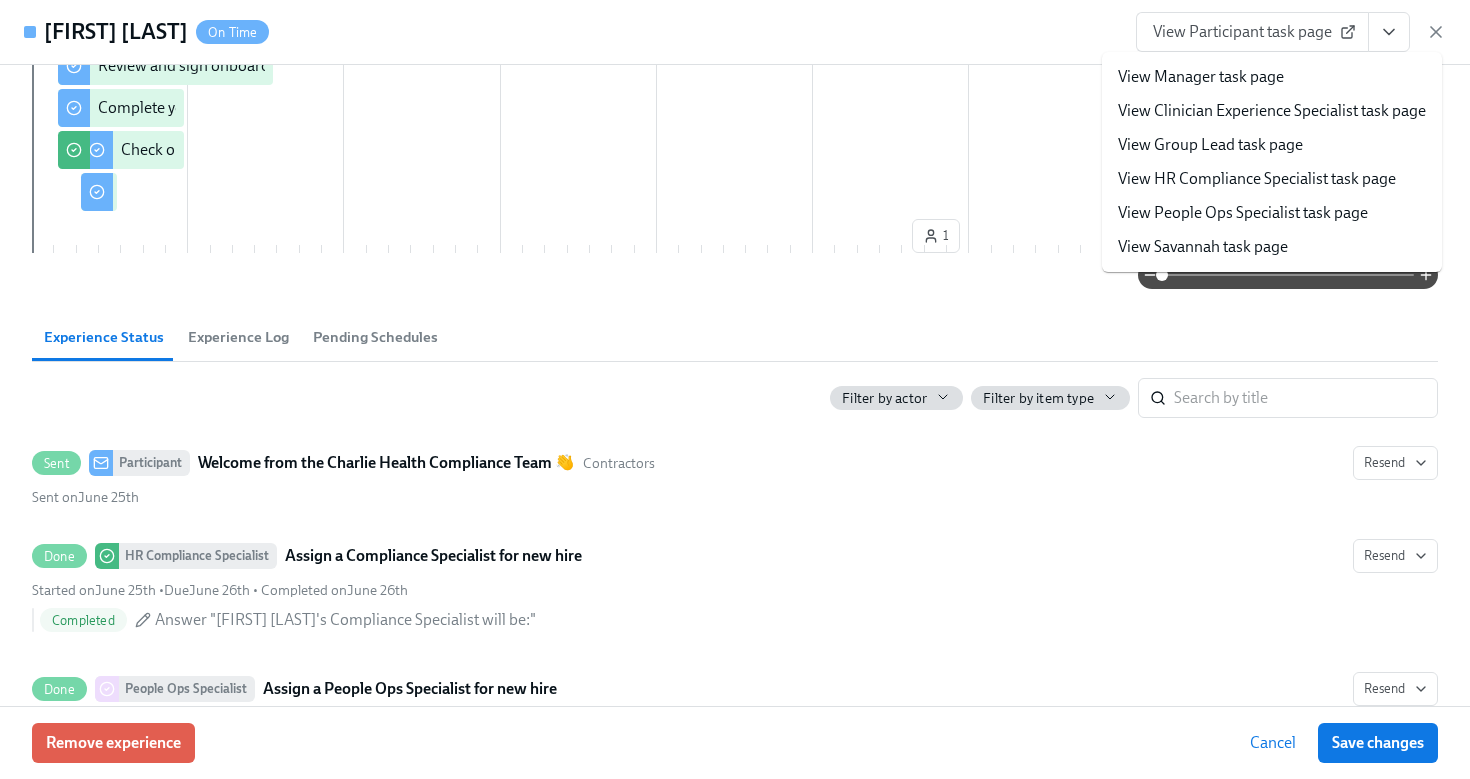 click on "View HR Compliance Specialist task page" at bounding box center [1257, 179] 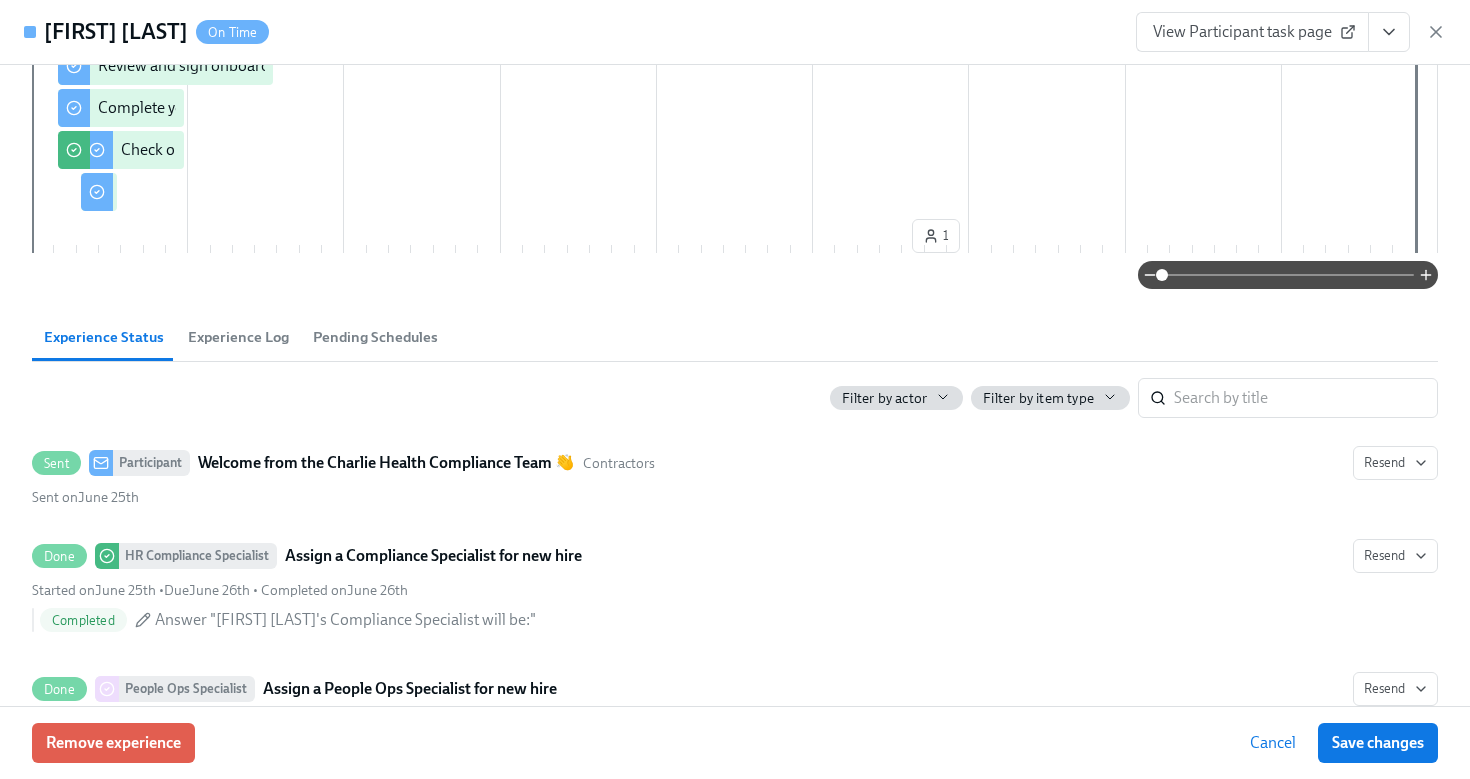scroll, scrollTop: 0, scrollLeft: 0, axis: both 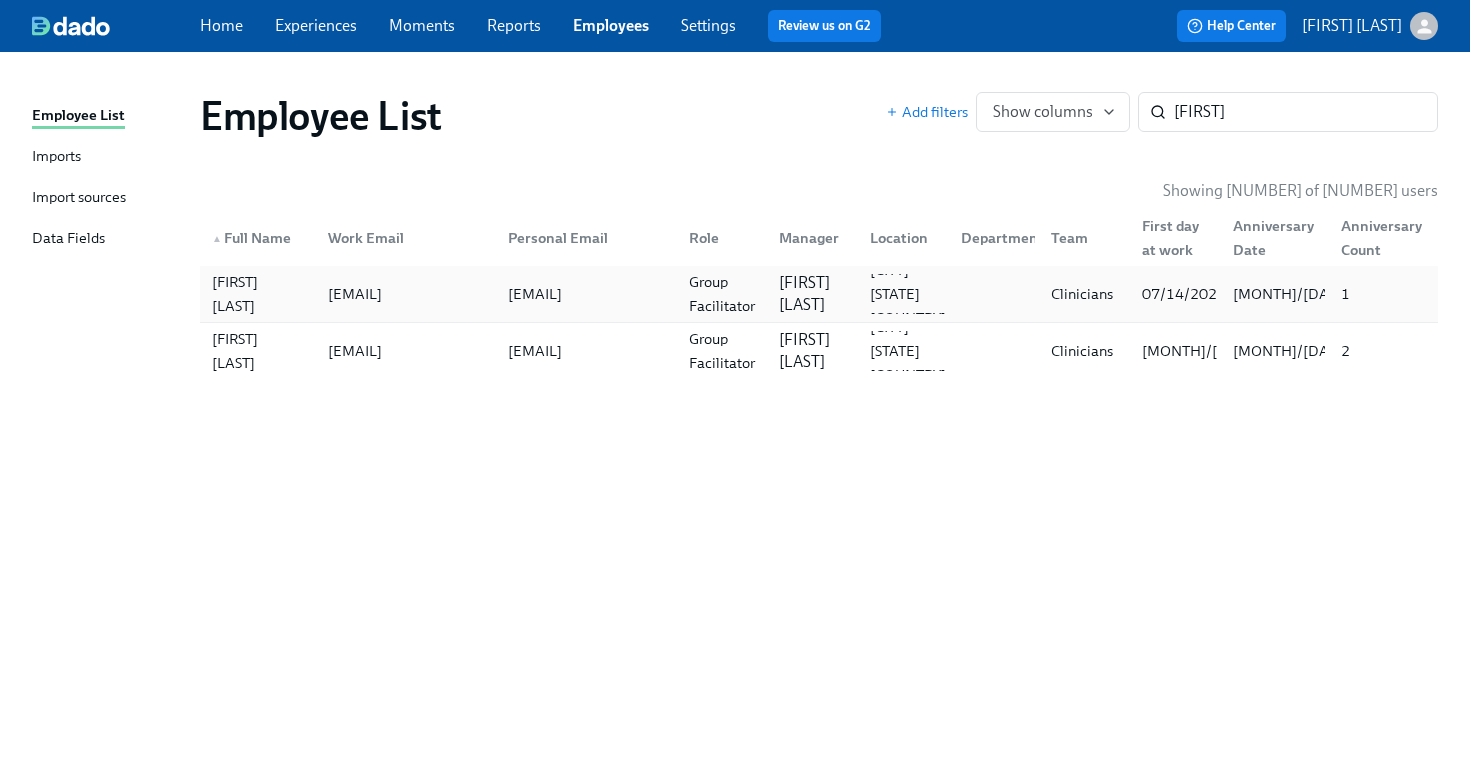 click on "[EMAIL]" at bounding box center (355, 294) 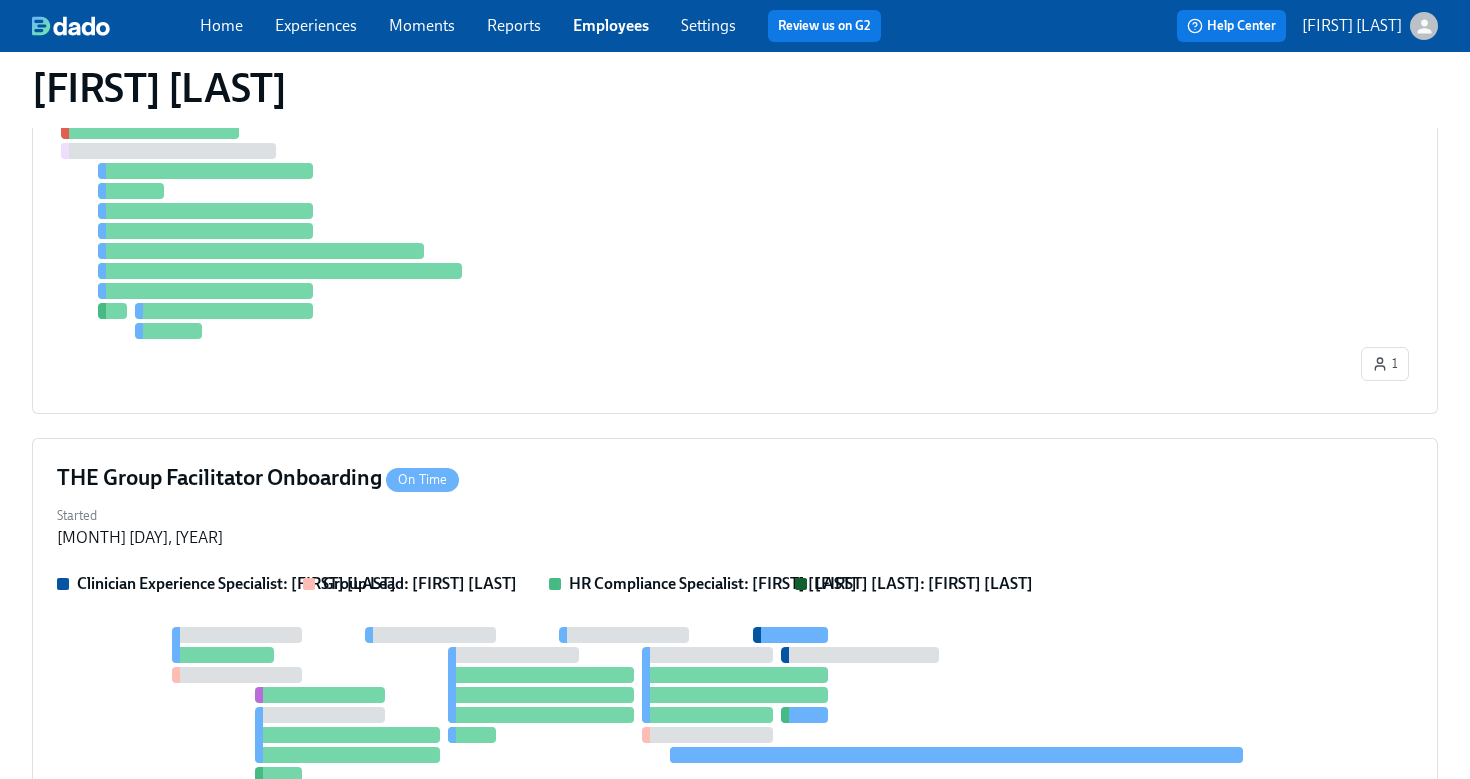 scroll, scrollTop: 846, scrollLeft: 0, axis: vertical 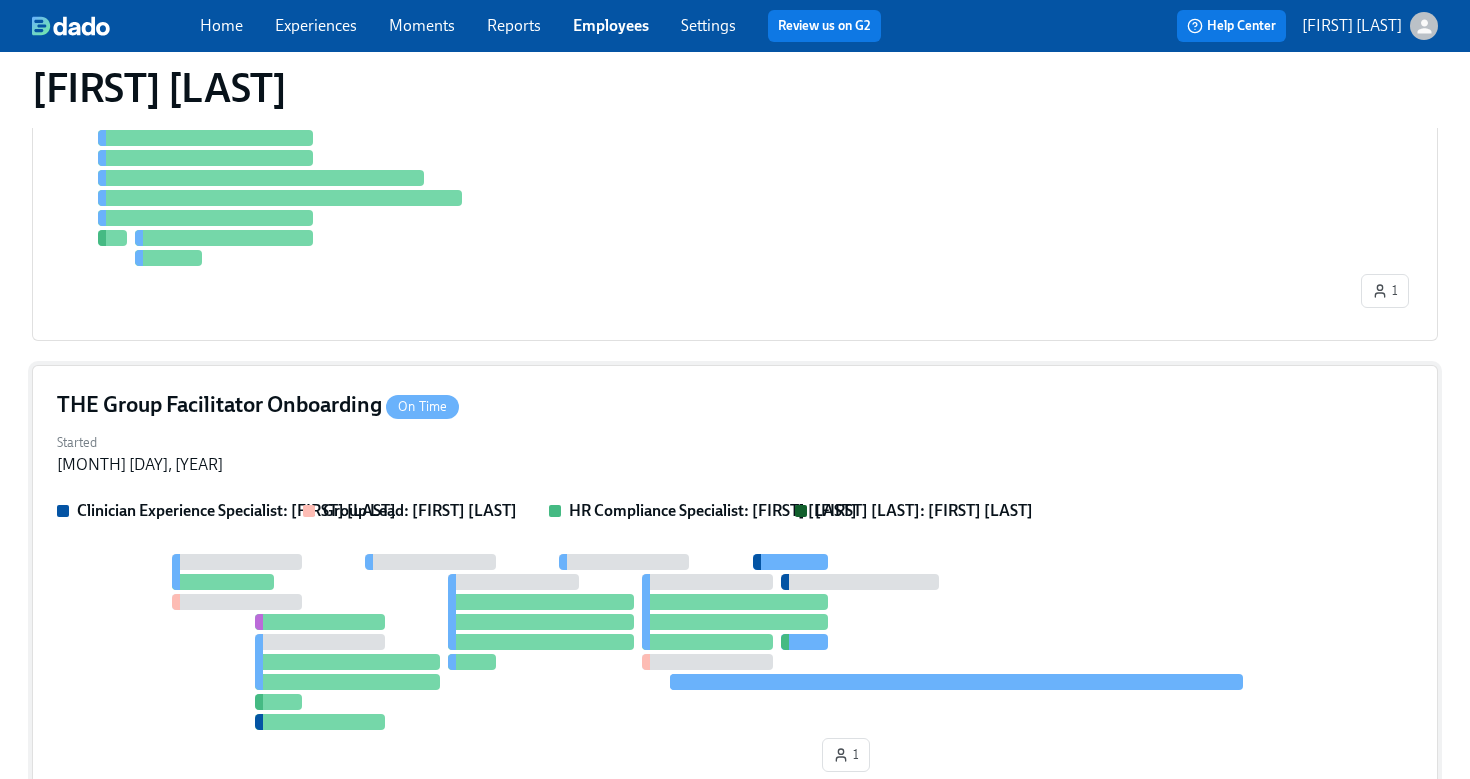 click on "Started [DATE]" at bounding box center [735, 452] 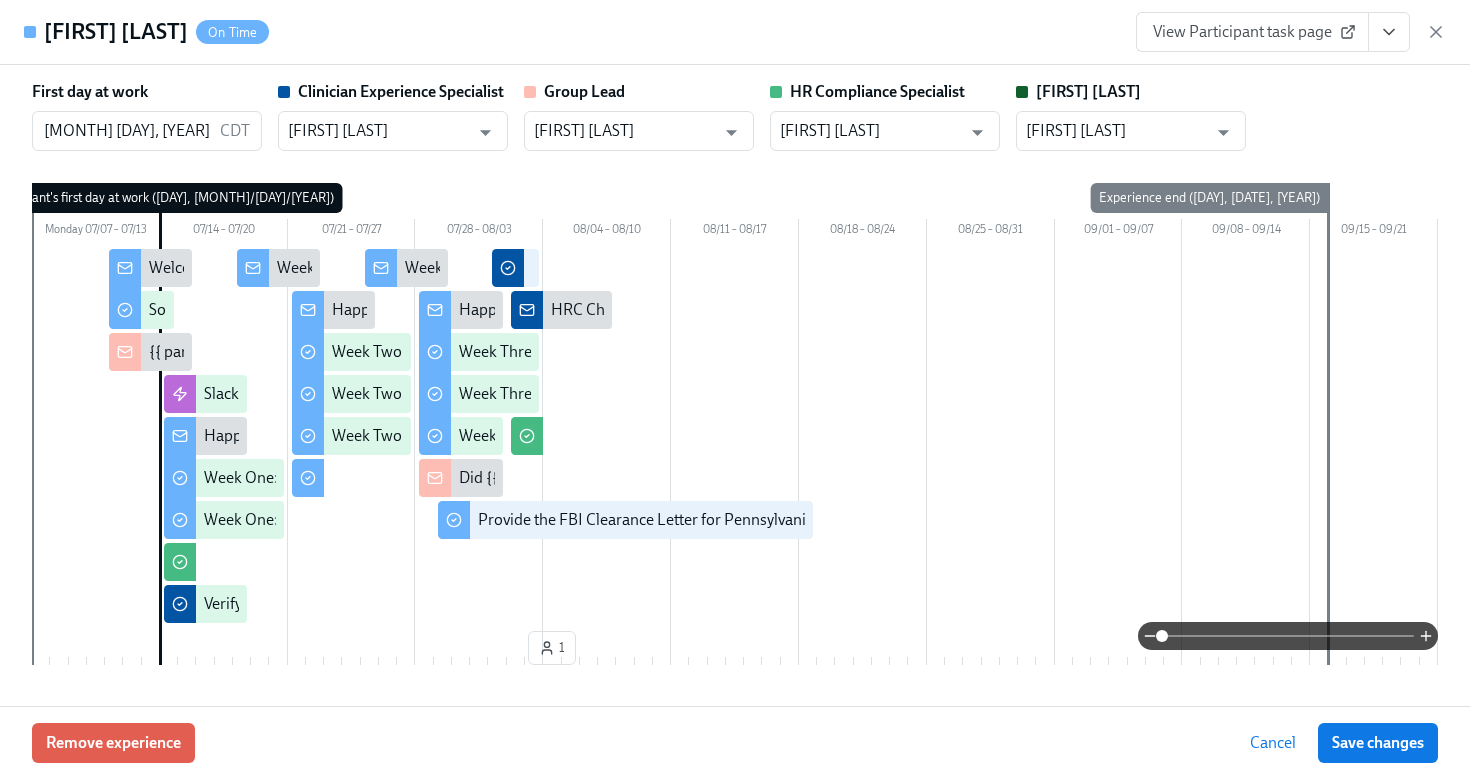 click 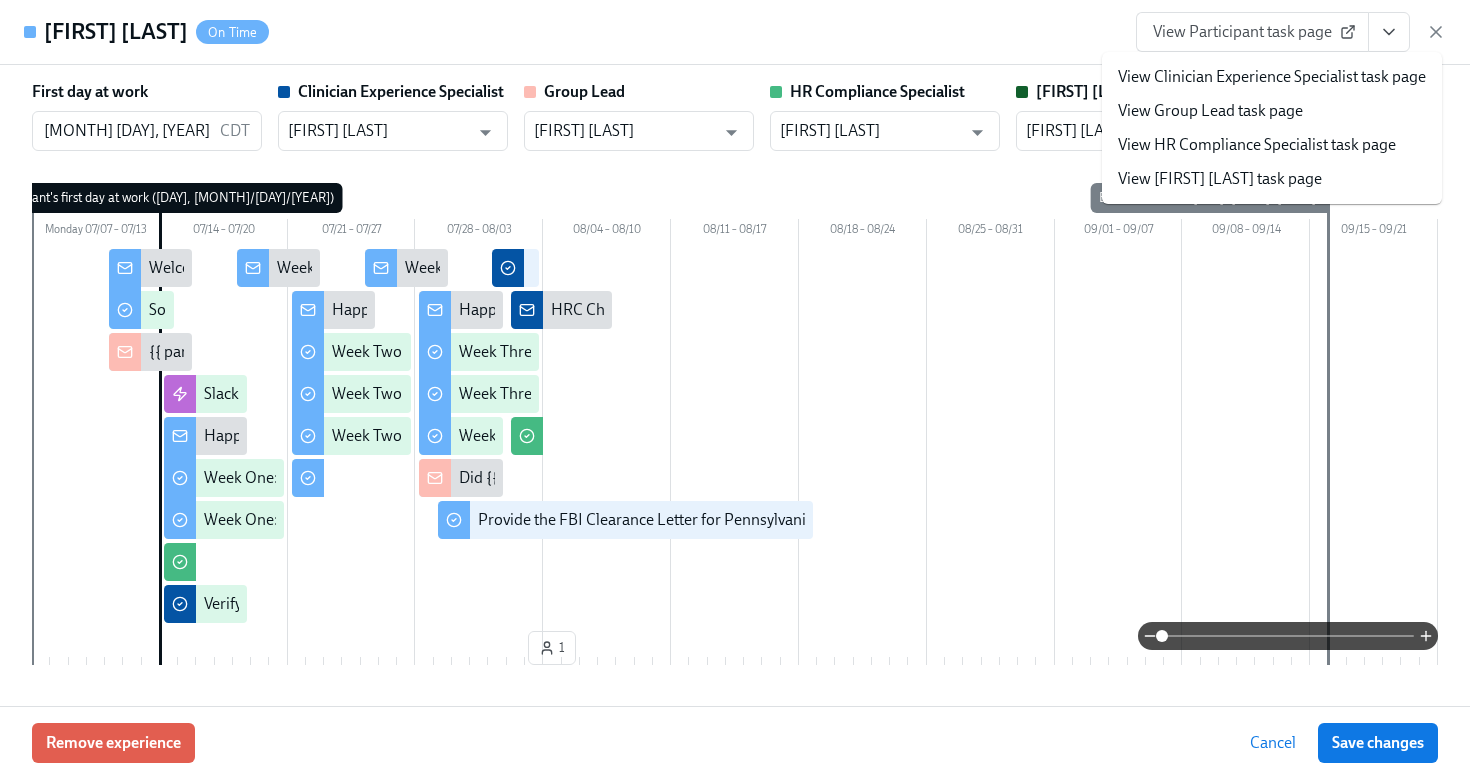 click on "View HR Compliance Specialist task page" at bounding box center [1272, 145] 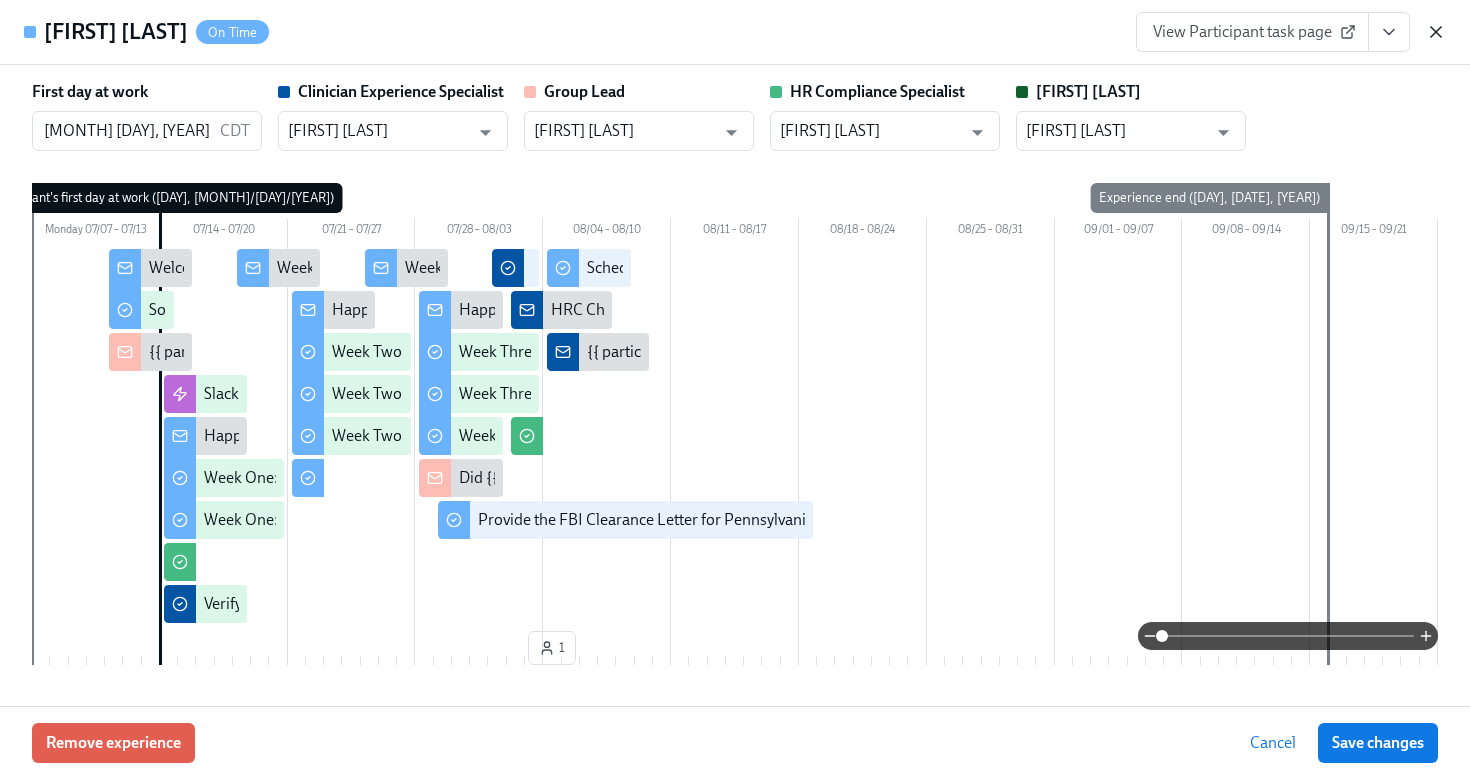 click 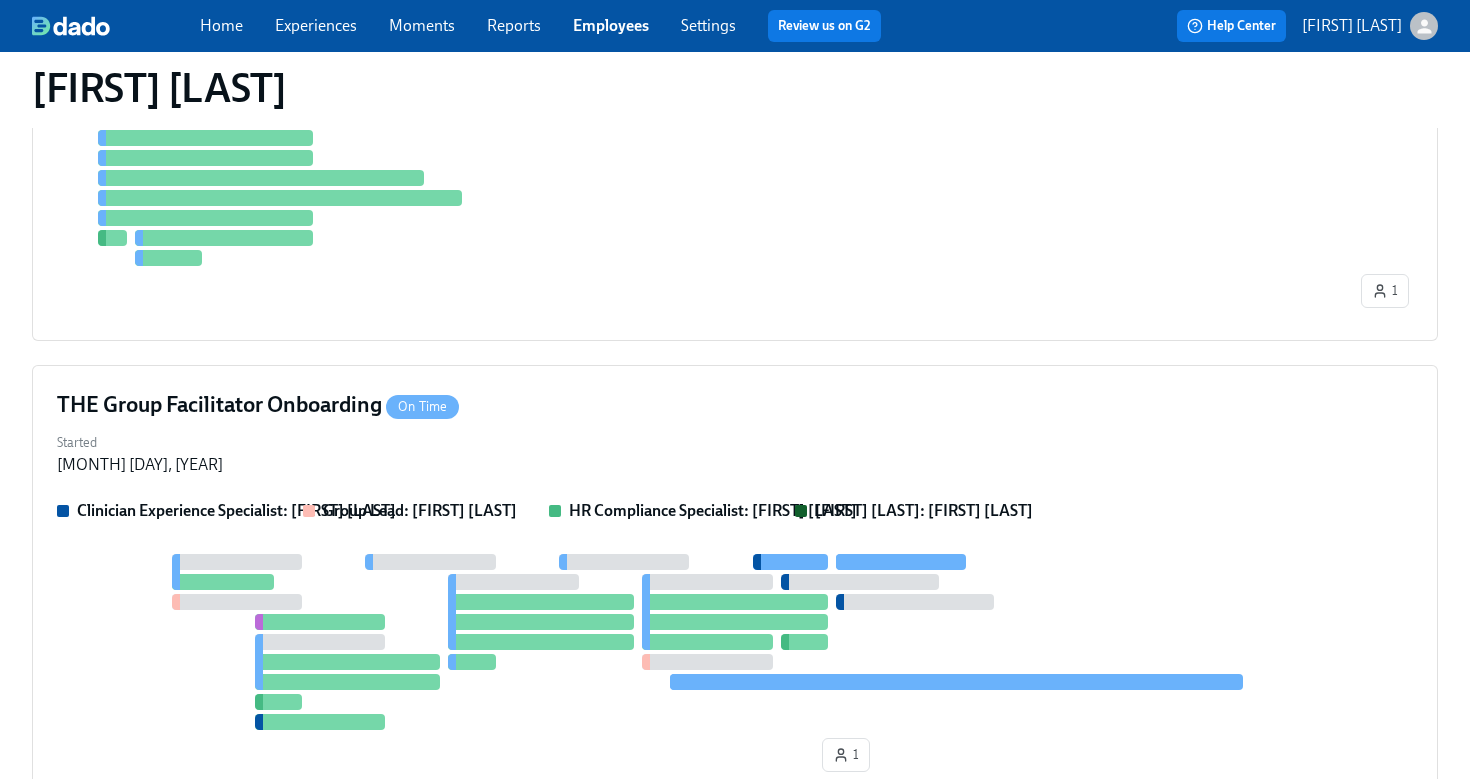 click on "Employees" at bounding box center [611, 25] 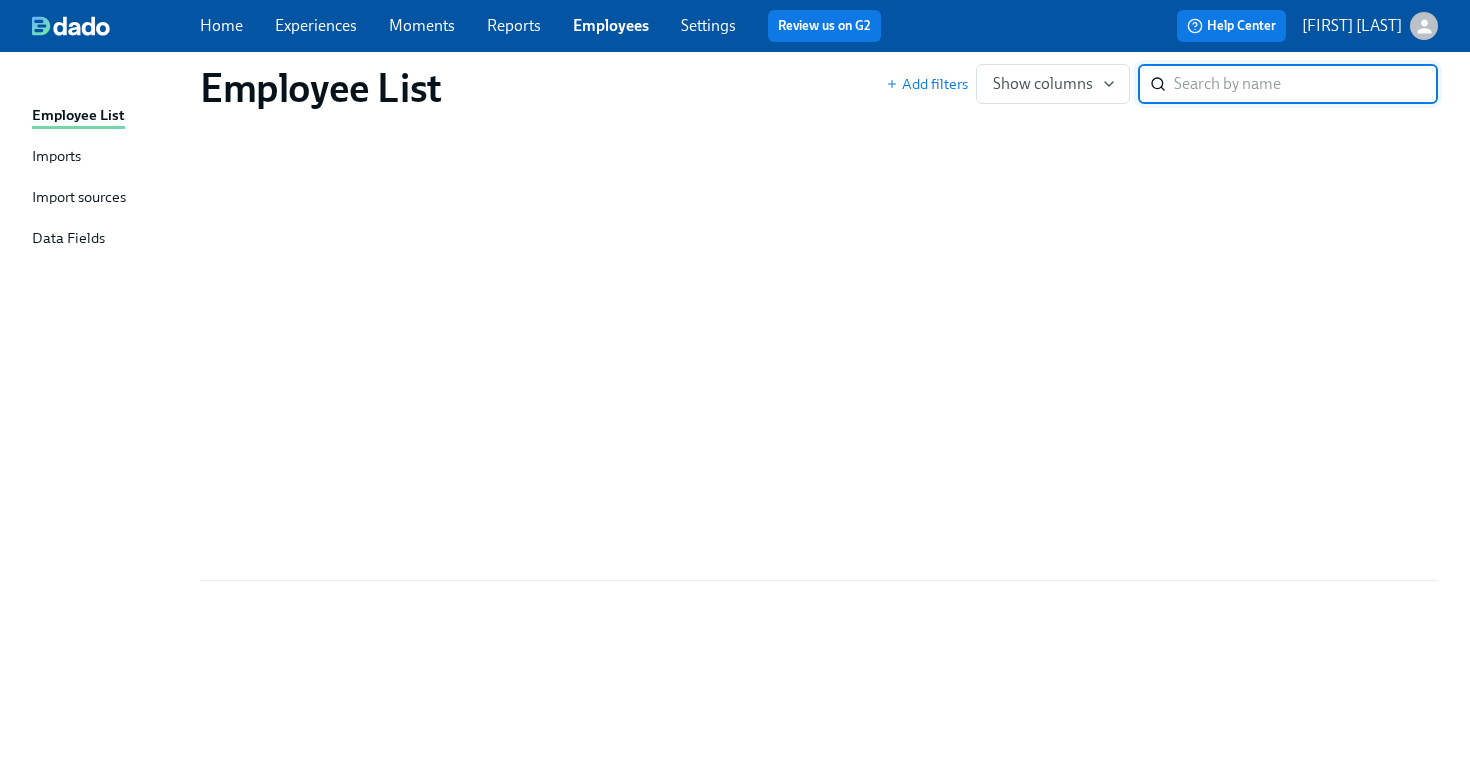 scroll, scrollTop: 0, scrollLeft: 0, axis: both 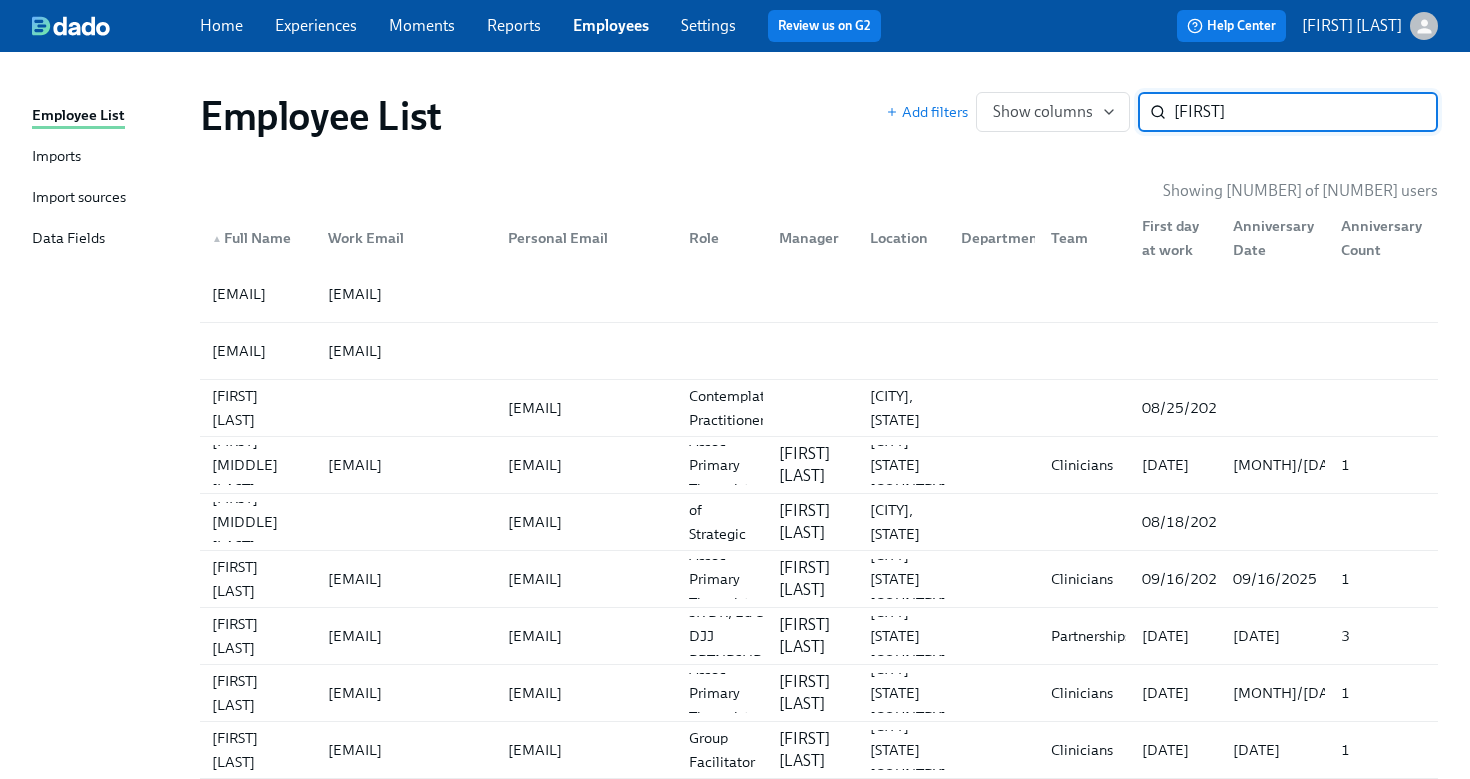 type on "[FIRST]" 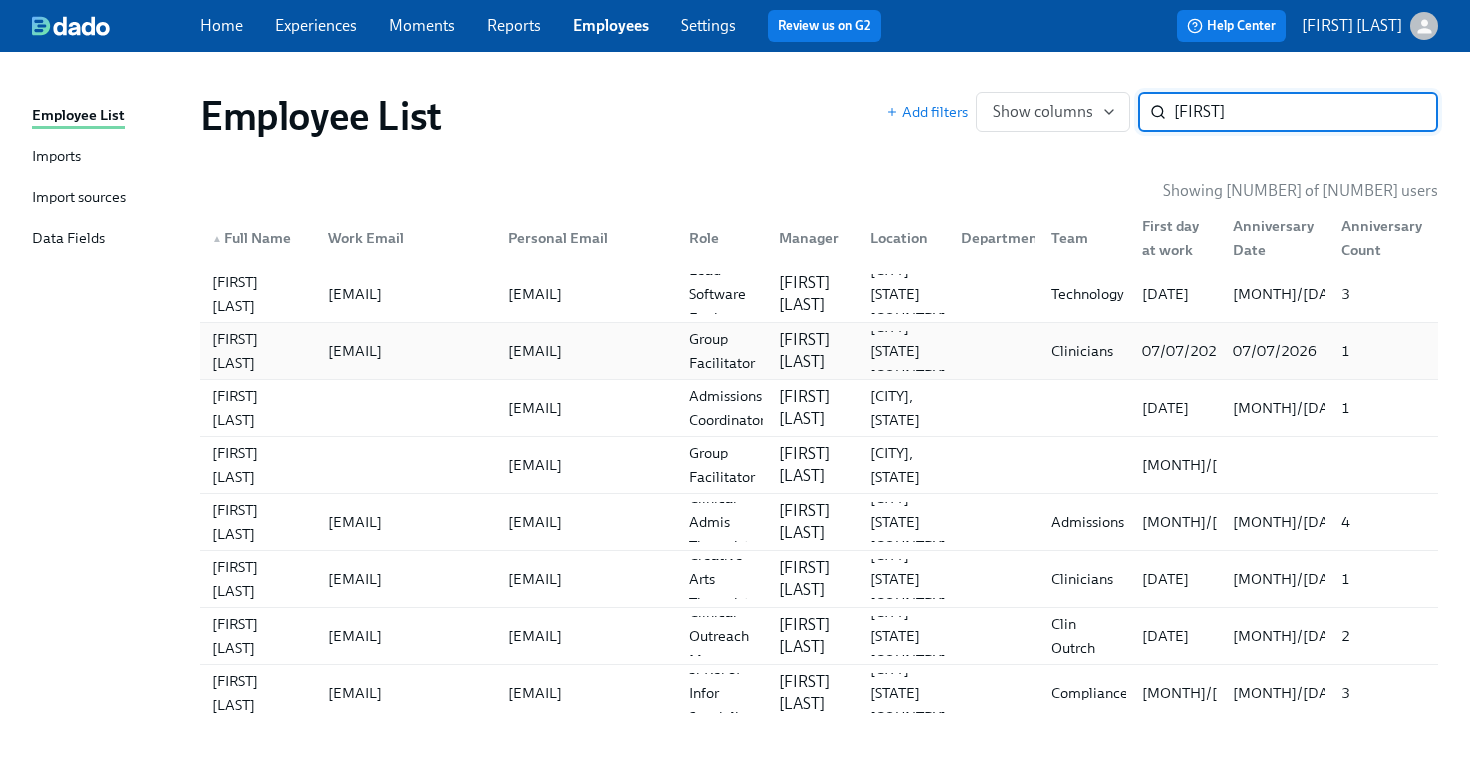 click on "[EMAIL]" at bounding box center (355, 351) 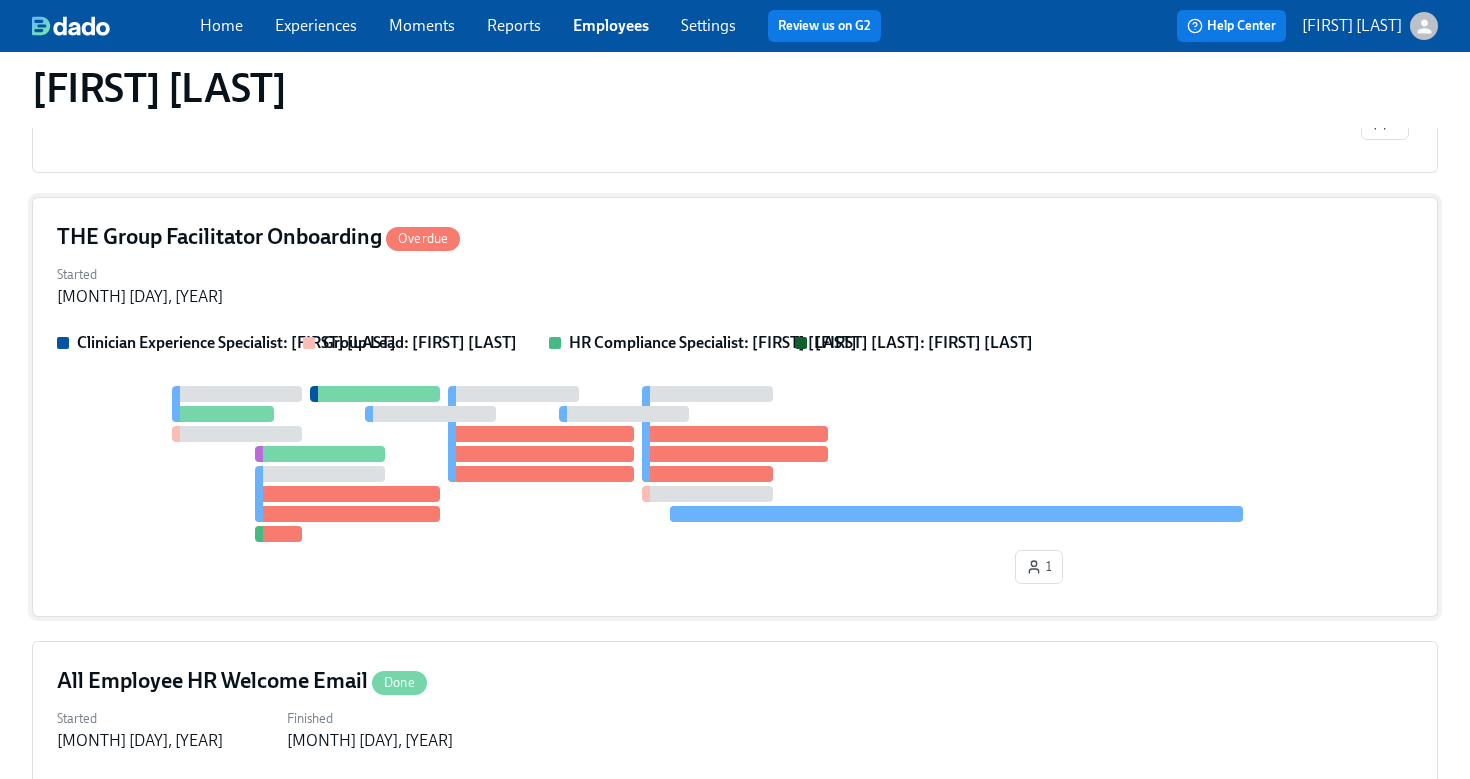 scroll, scrollTop: 769, scrollLeft: 0, axis: vertical 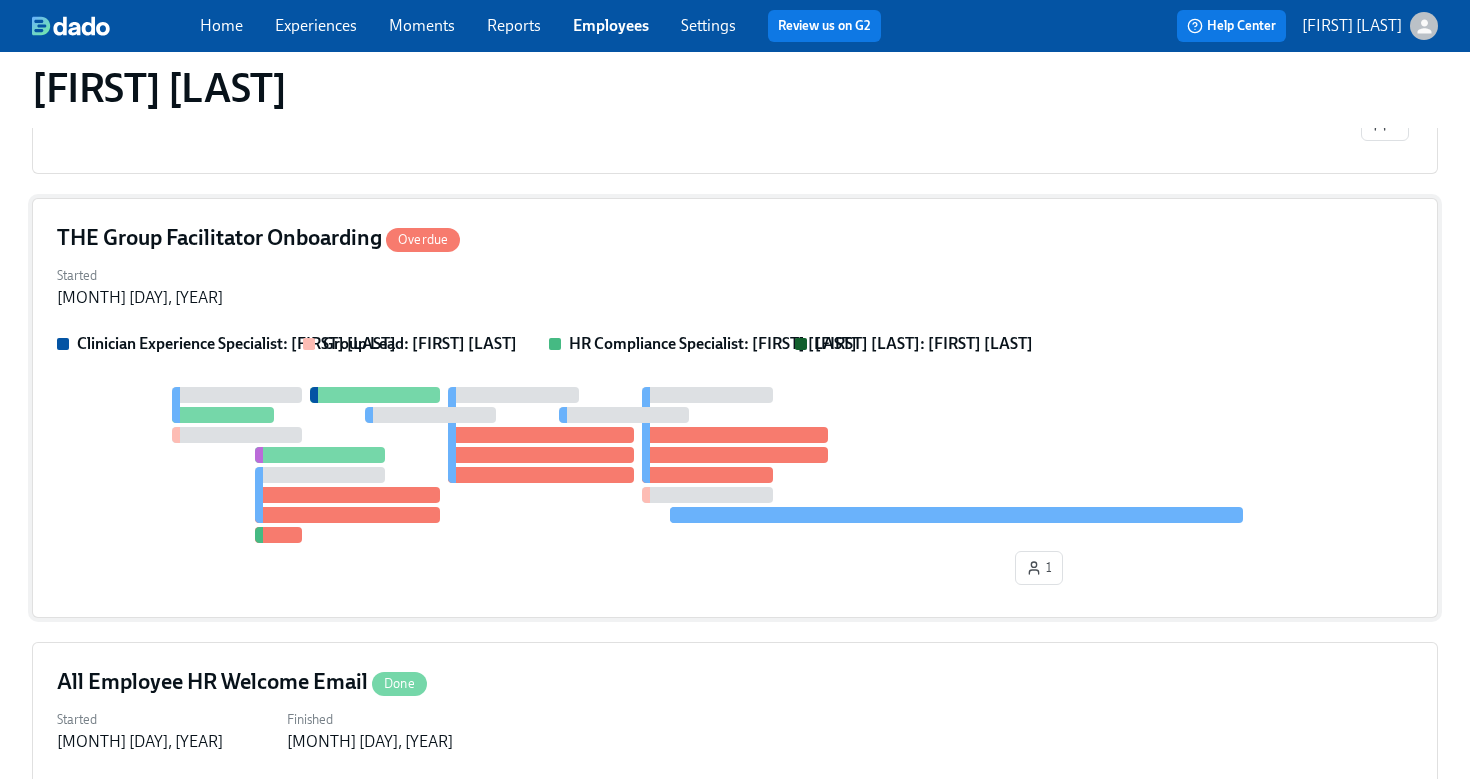 click on "Started [MONTH] [DAY], [YEAR]" at bounding box center [735, 285] 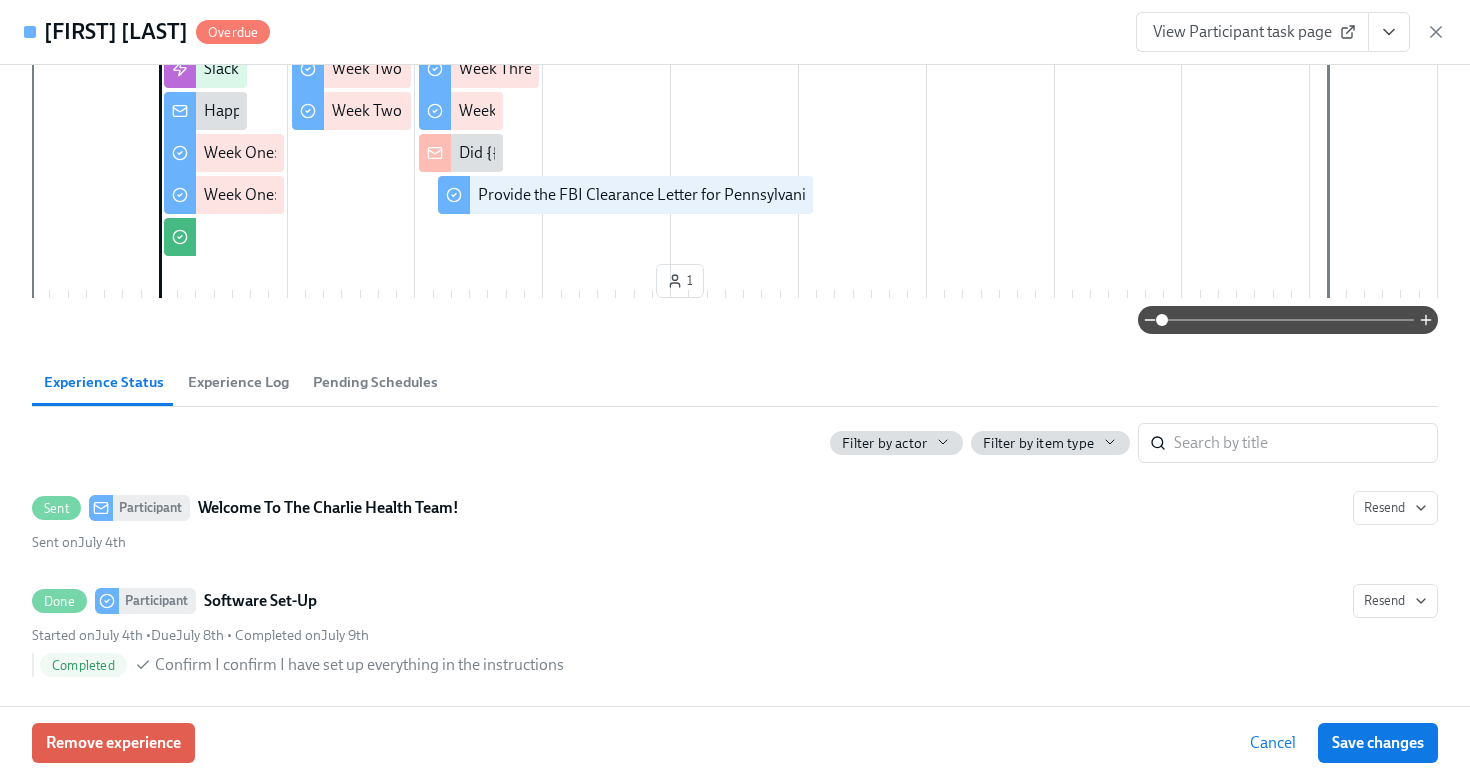 scroll, scrollTop: 0, scrollLeft: 0, axis: both 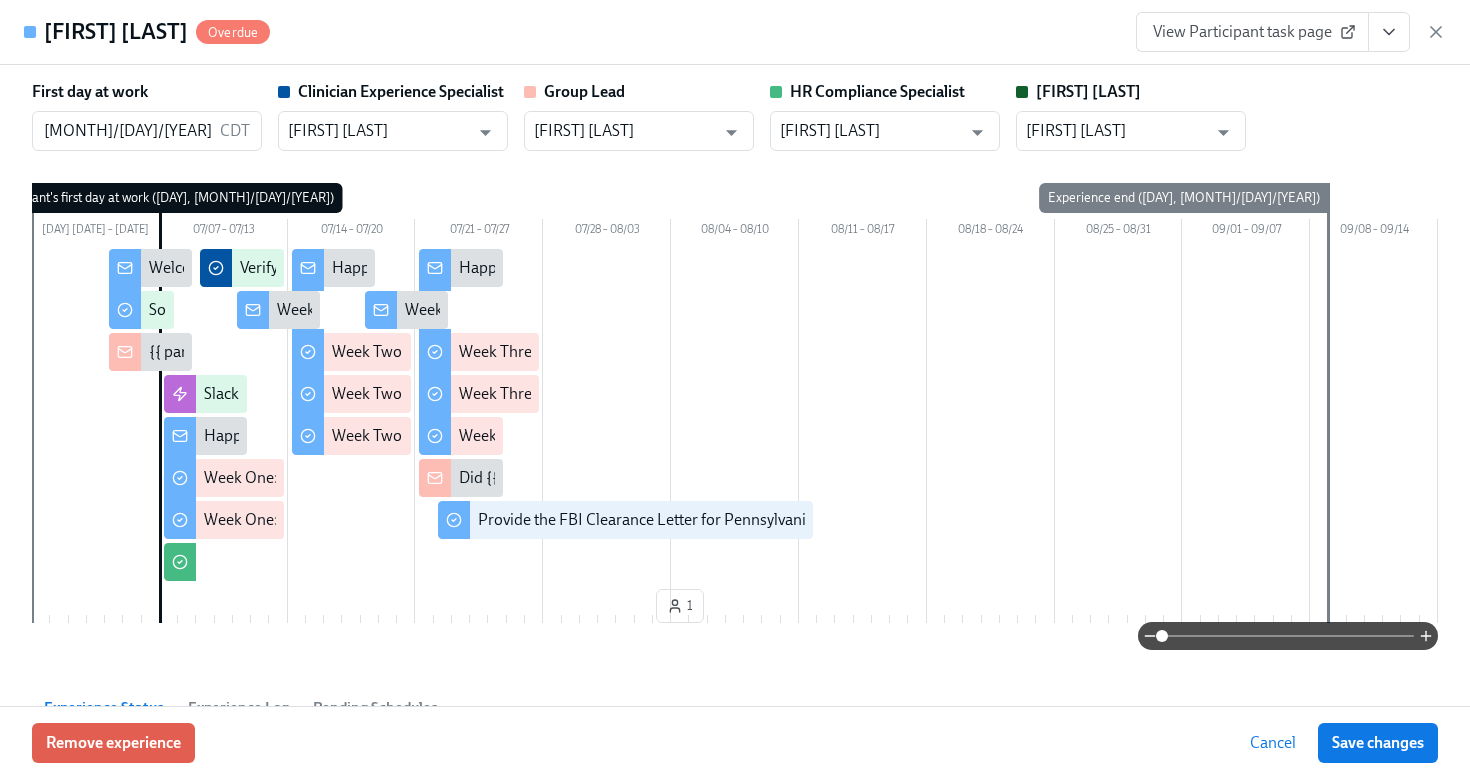 click on "View Participant task page" at bounding box center (1252, 32) 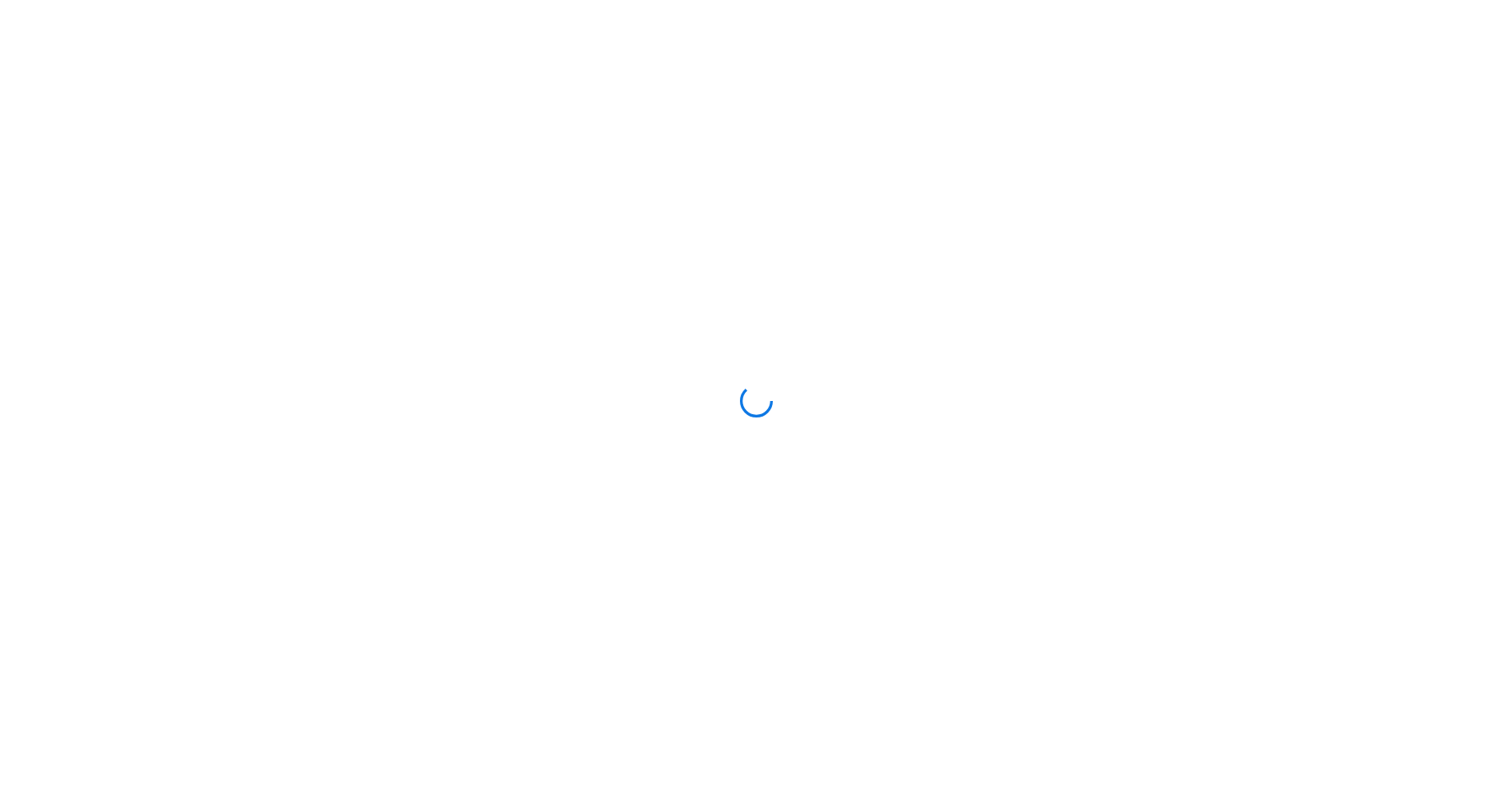 scroll, scrollTop: 0, scrollLeft: 0, axis: both 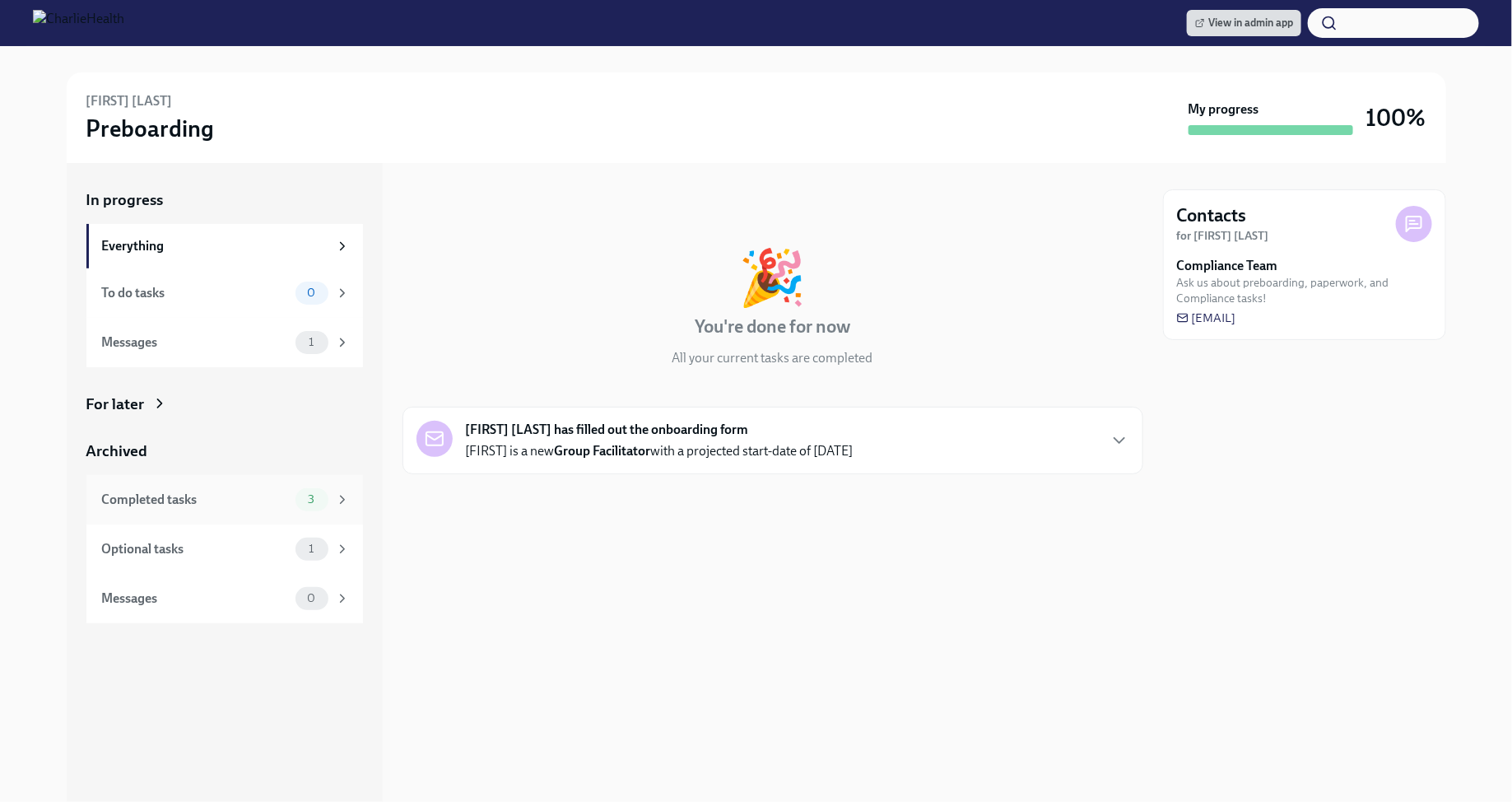 click on "3" at bounding box center (311, 499) 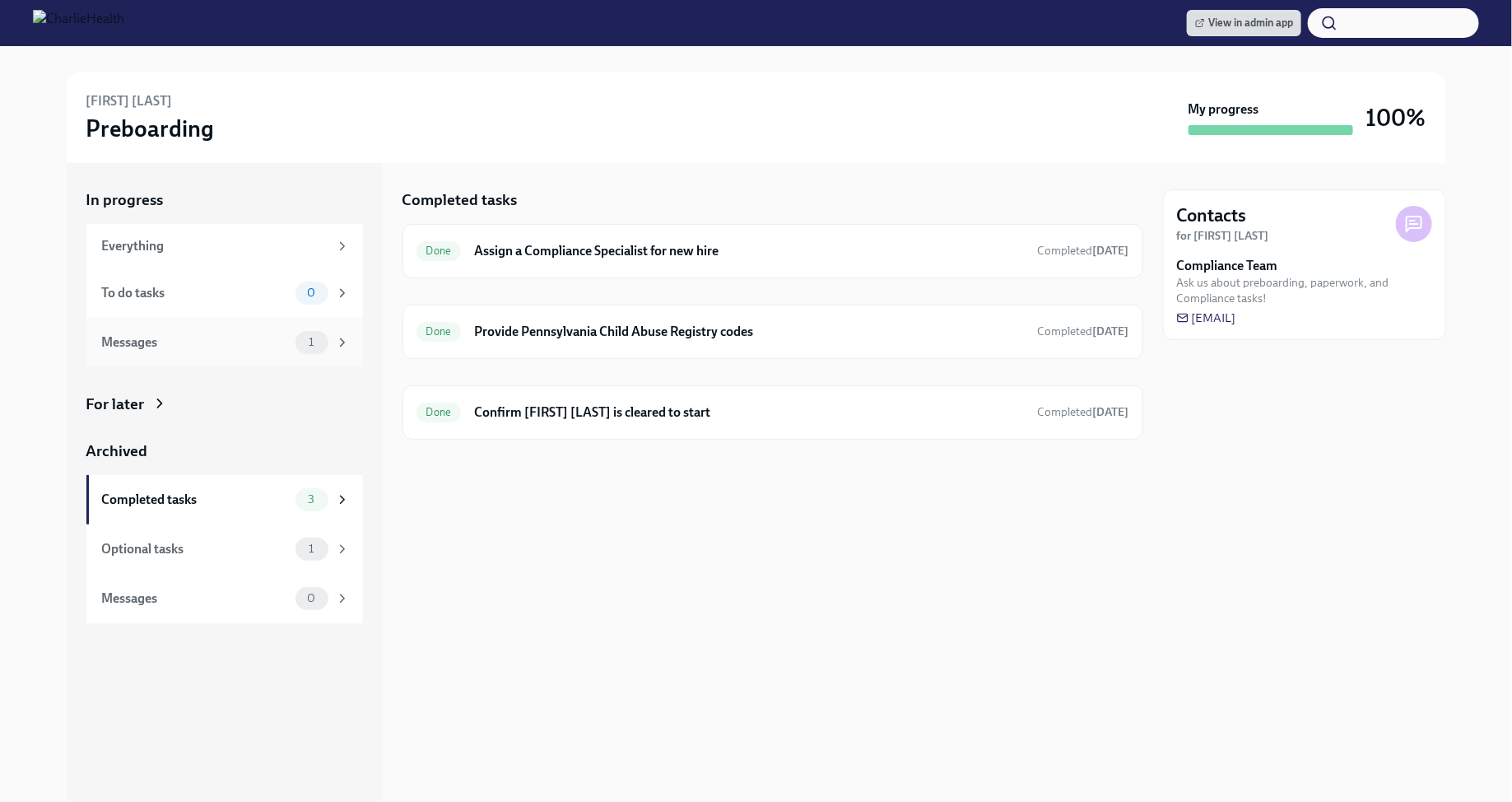click on "1" at bounding box center [323, 343] 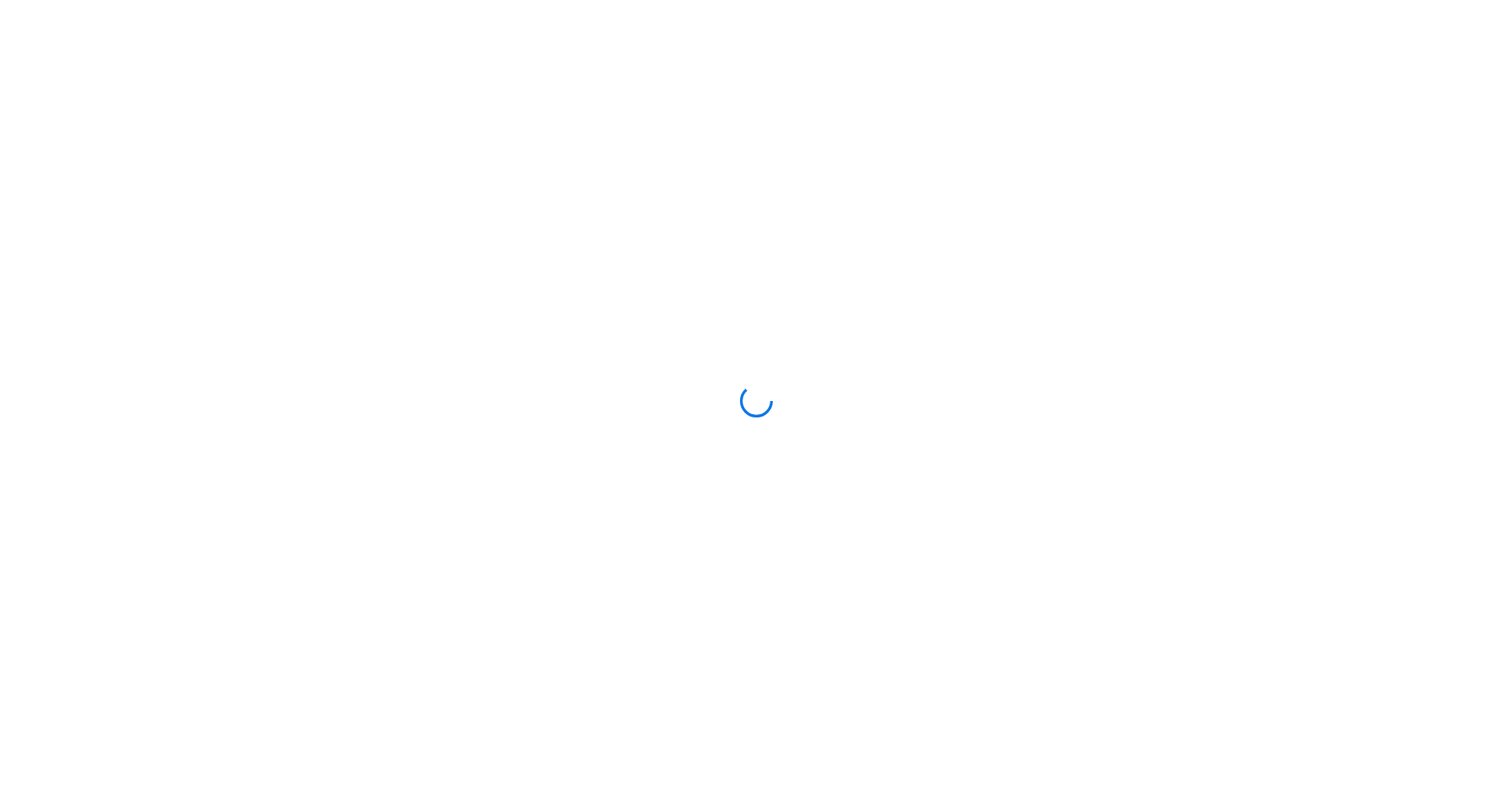 scroll, scrollTop: 0, scrollLeft: 0, axis: both 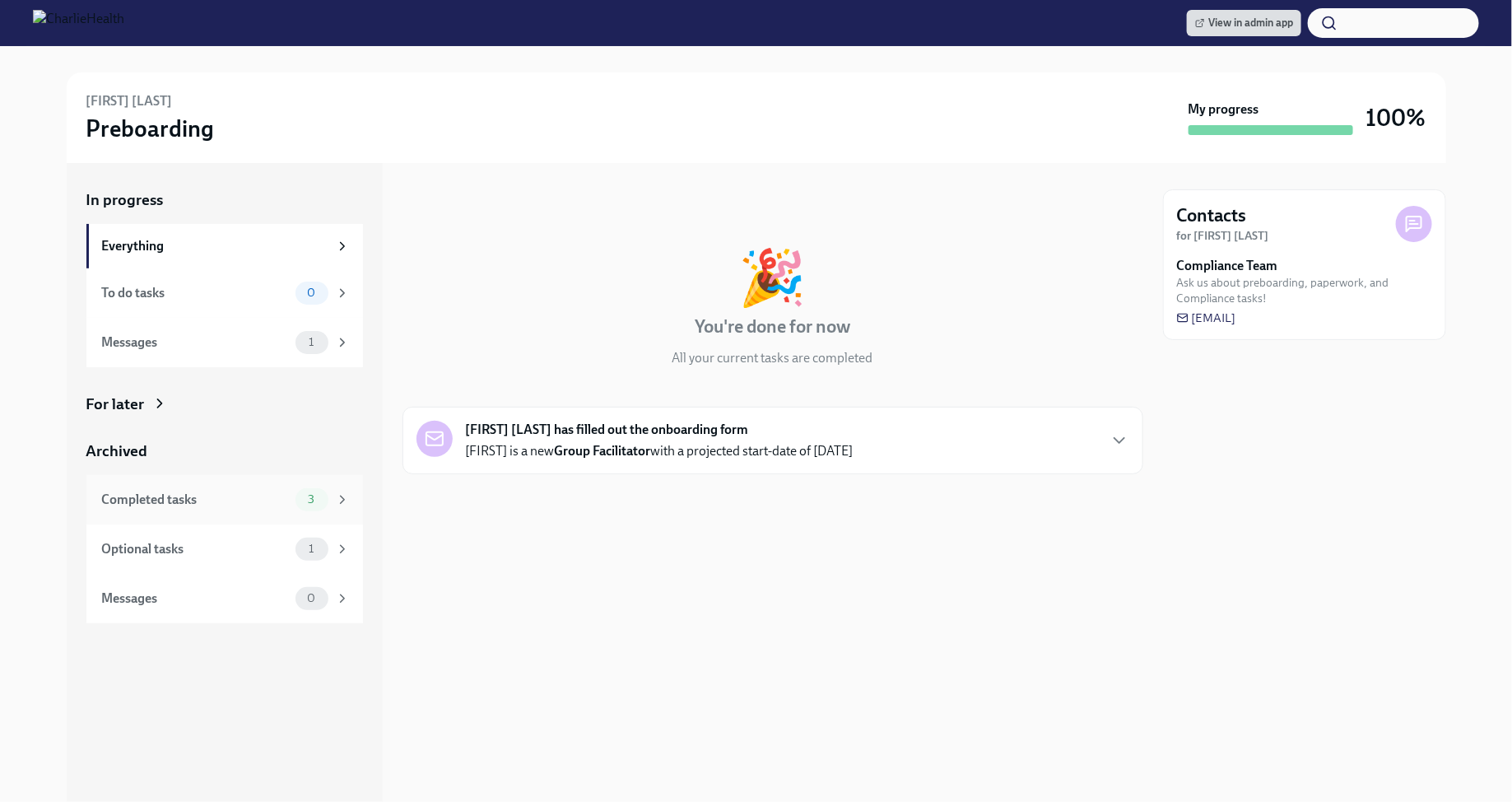 click on "3" at bounding box center (311, 499) 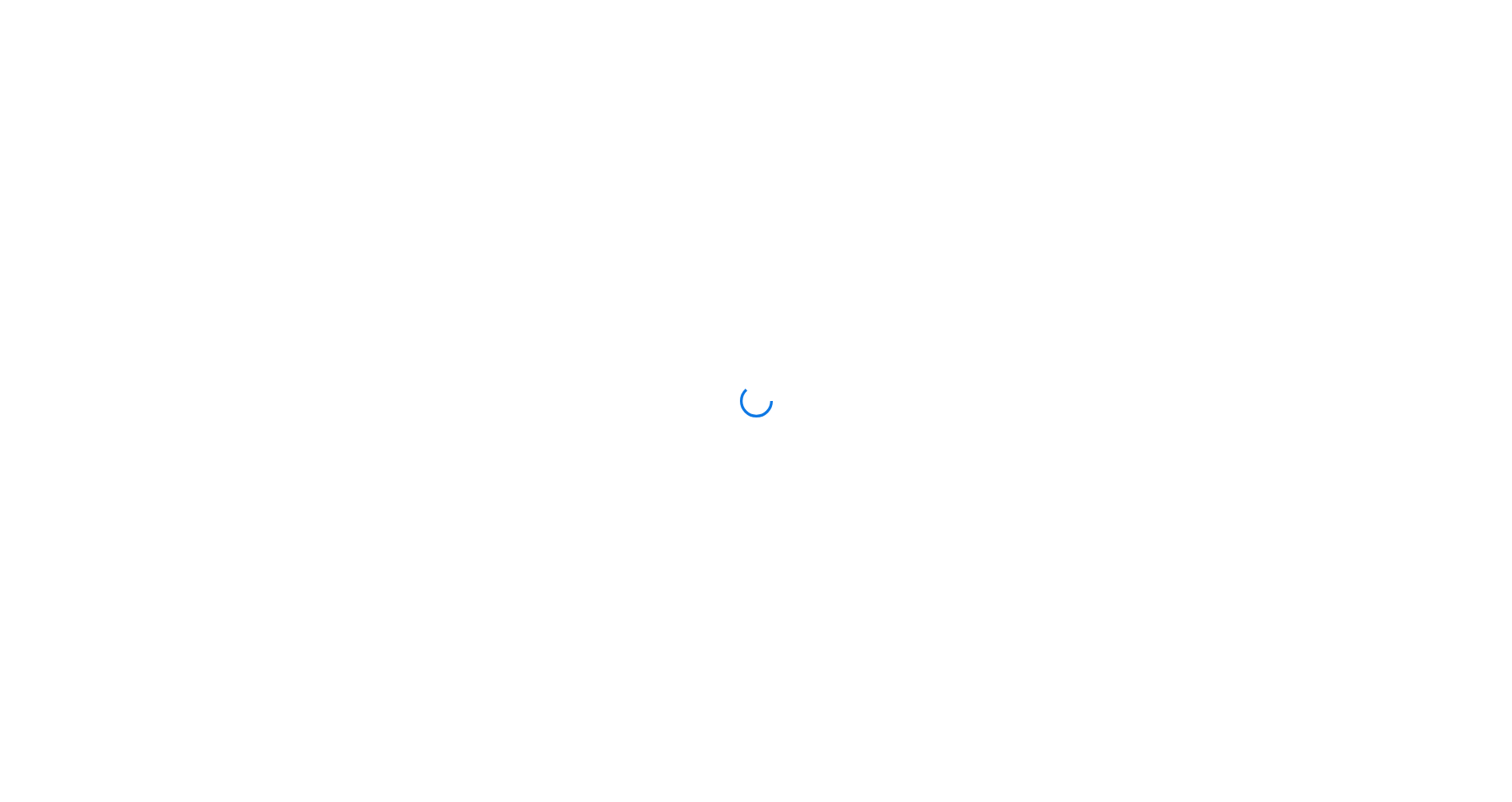 scroll, scrollTop: 0, scrollLeft: 0, axis: both 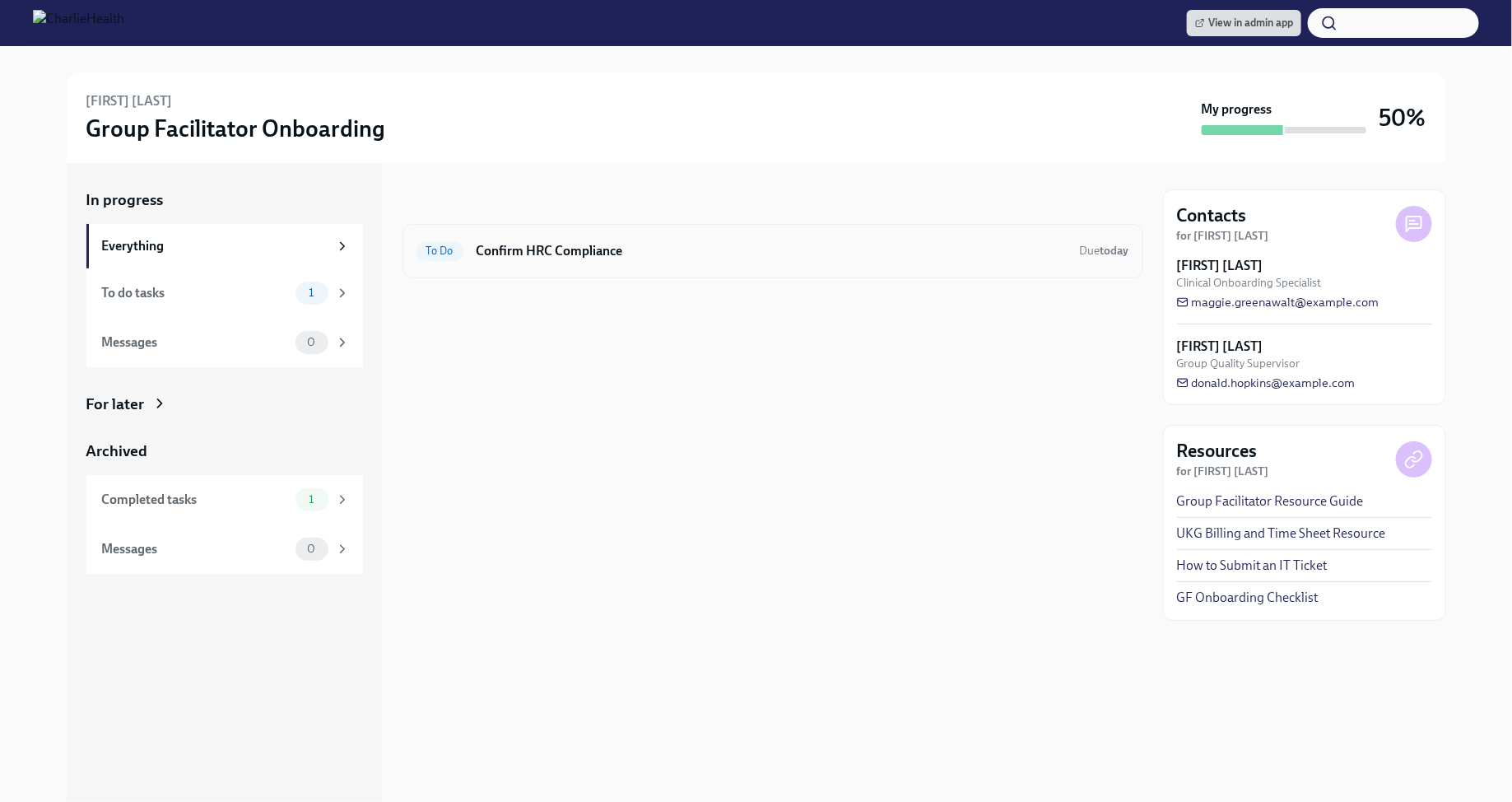 click on "Confirm HRC Compliance" at bounding box center (771, 251) 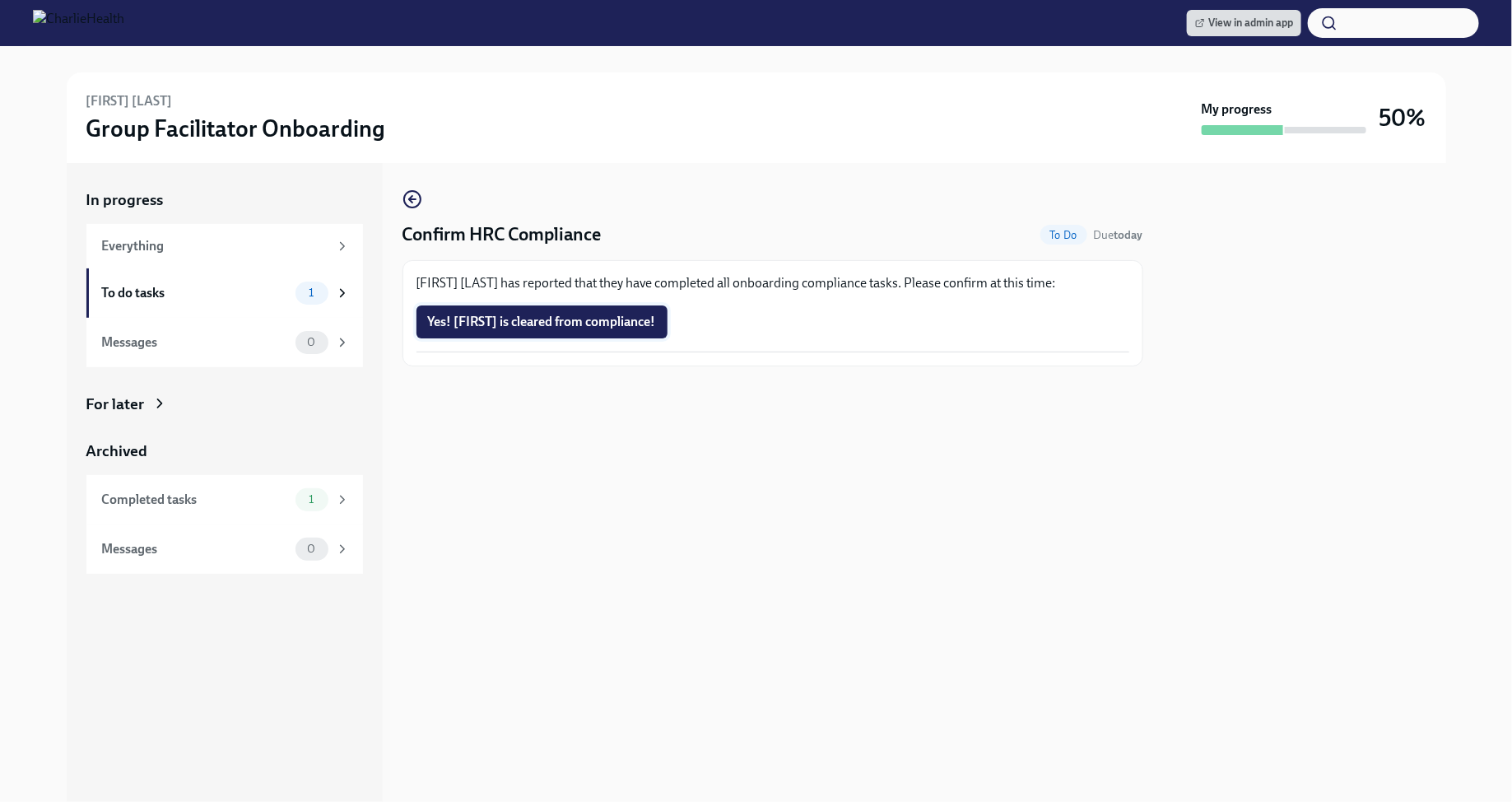 click on "Yes! [FIRST] is cleared from compliance!" at bounding box center (542, 322) 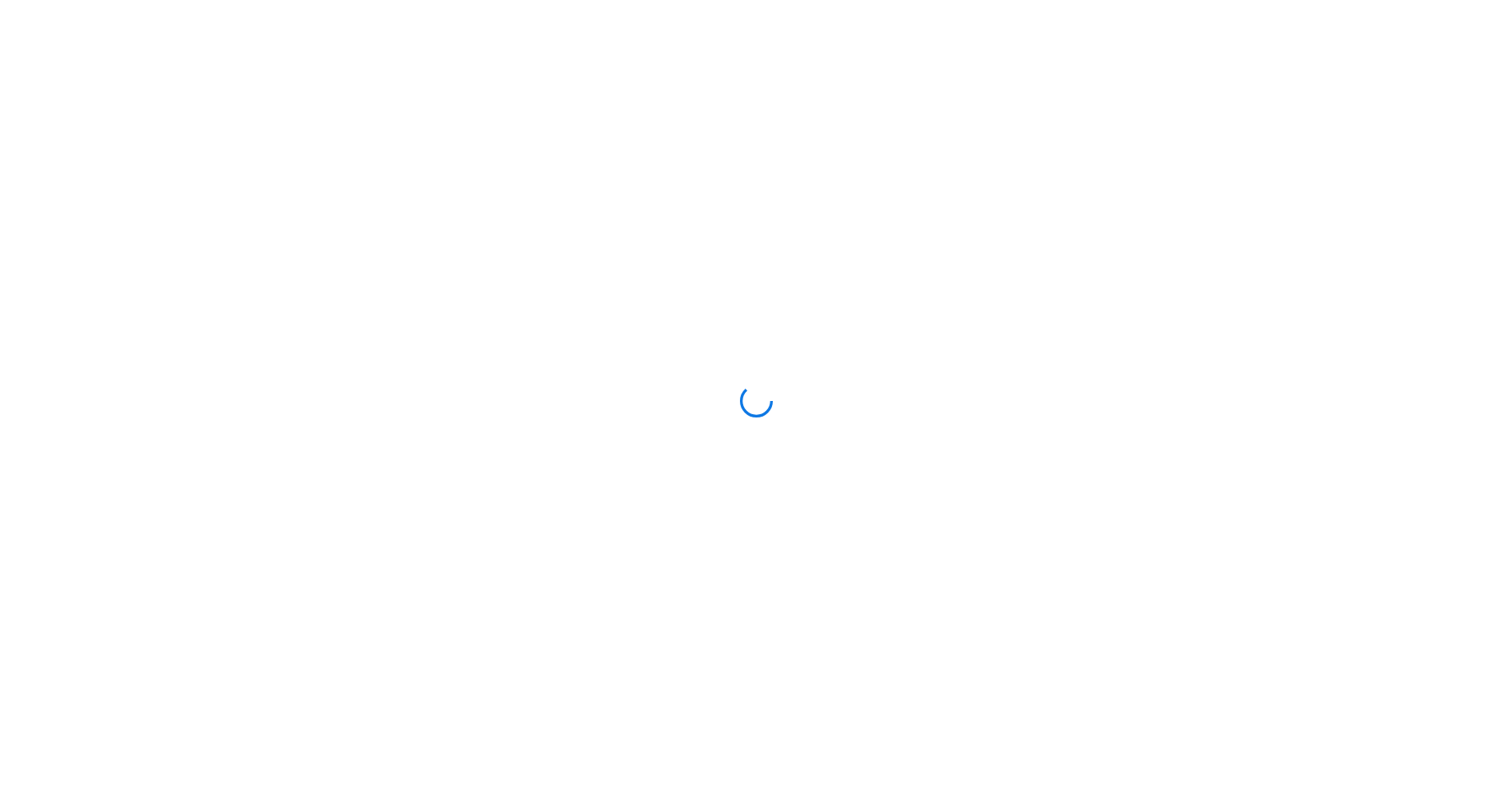 scroll, scrollTop: 0, scrollLeft: 0, axis: both 